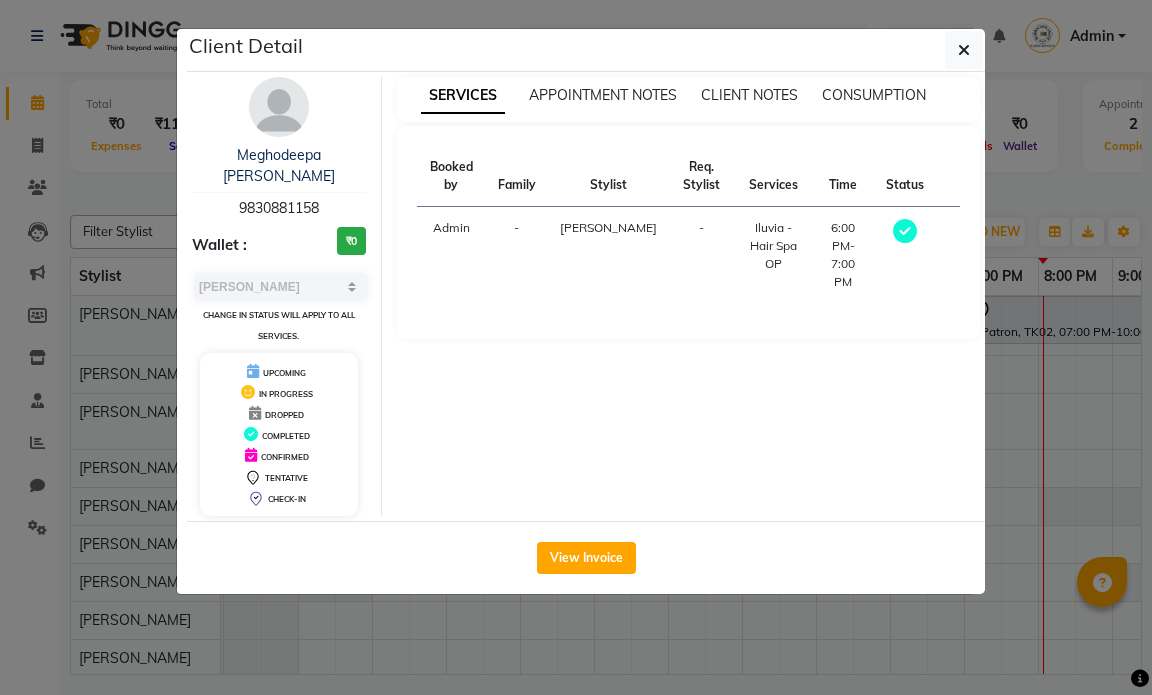 select on "3" 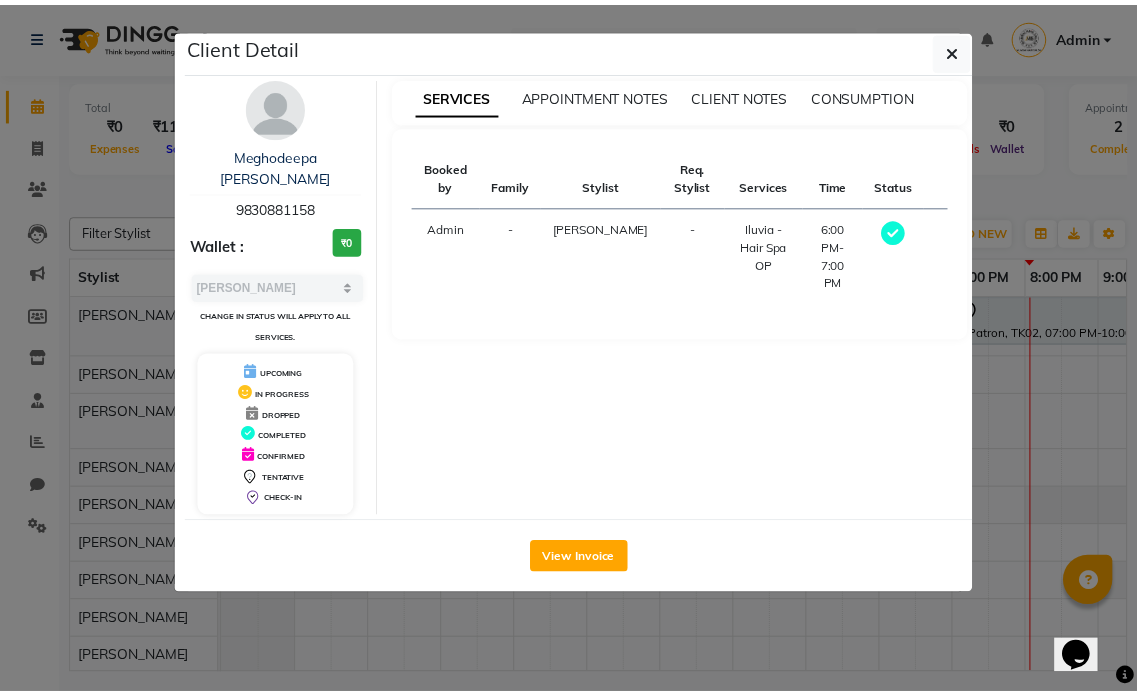 scroll, scrollTop: 0, scrollLeft: 0, axis: both 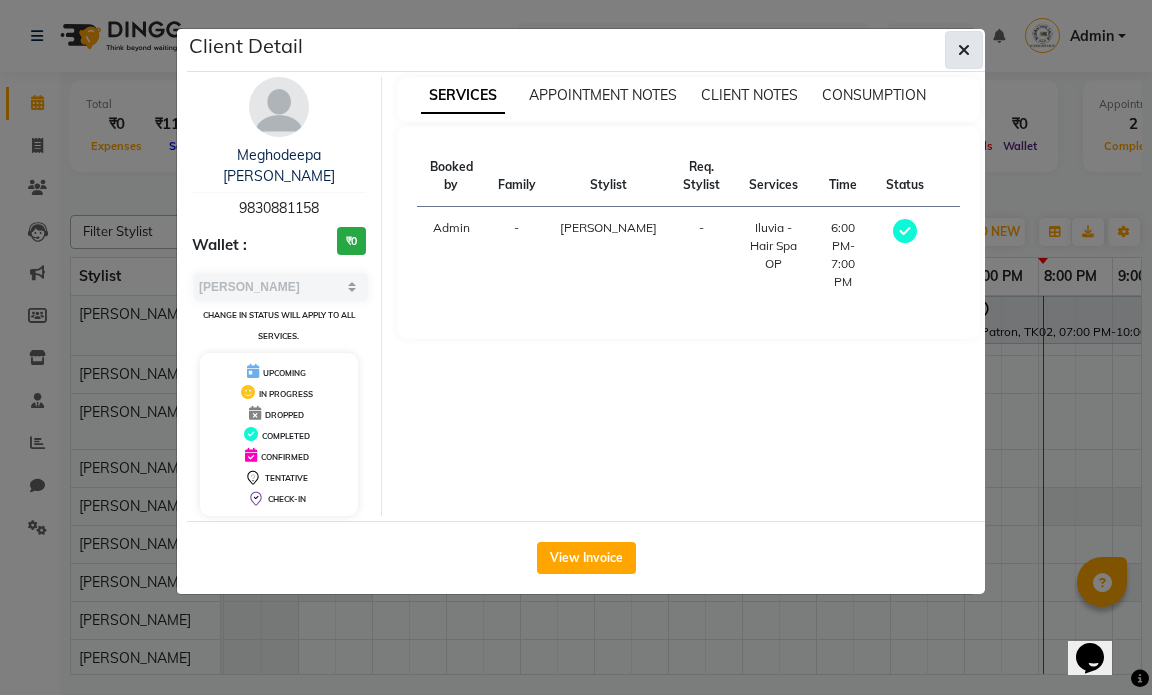 click 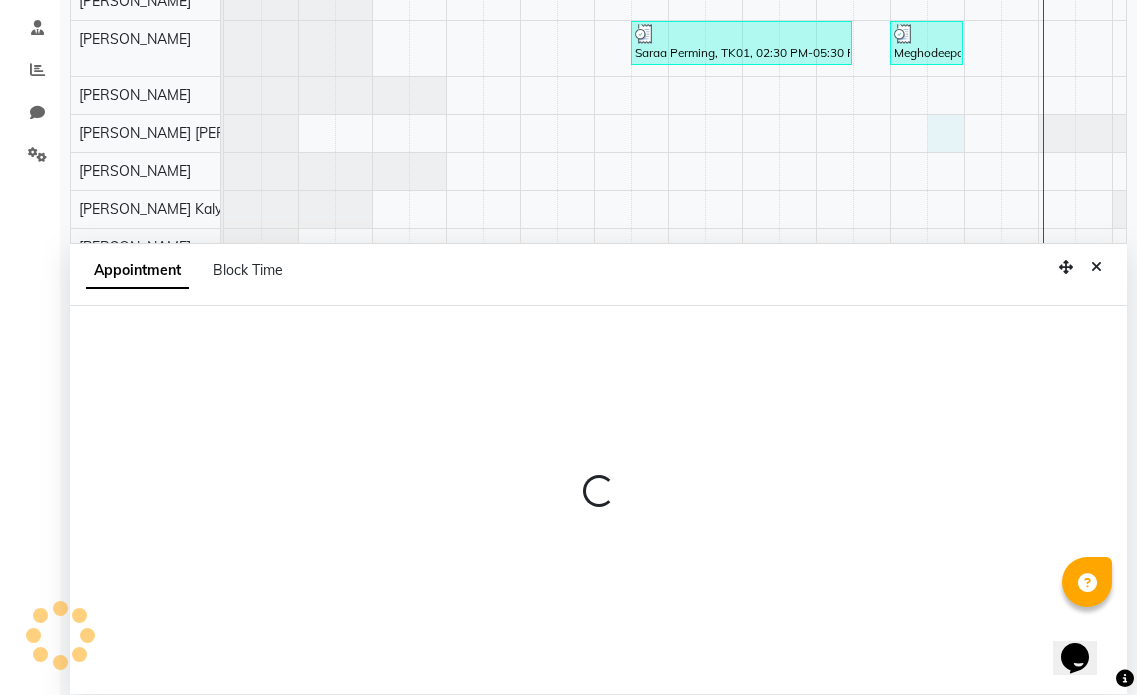 select on "66016" 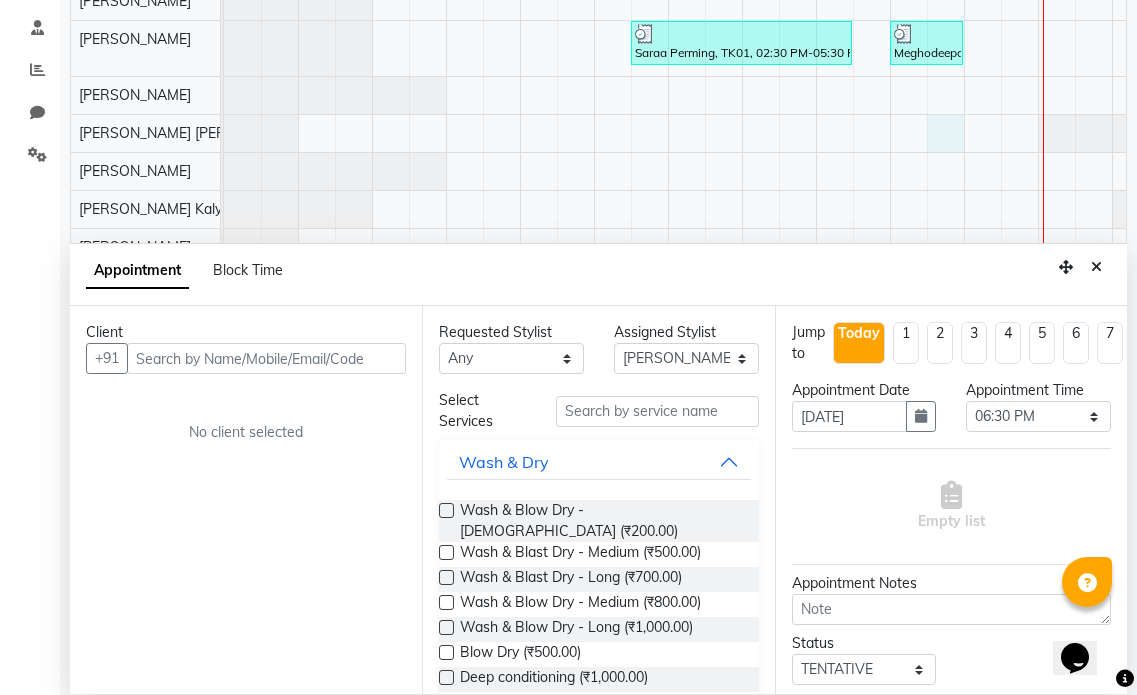 scroll, scrollTop: 377, scrollLeft: 0, axis: vertical 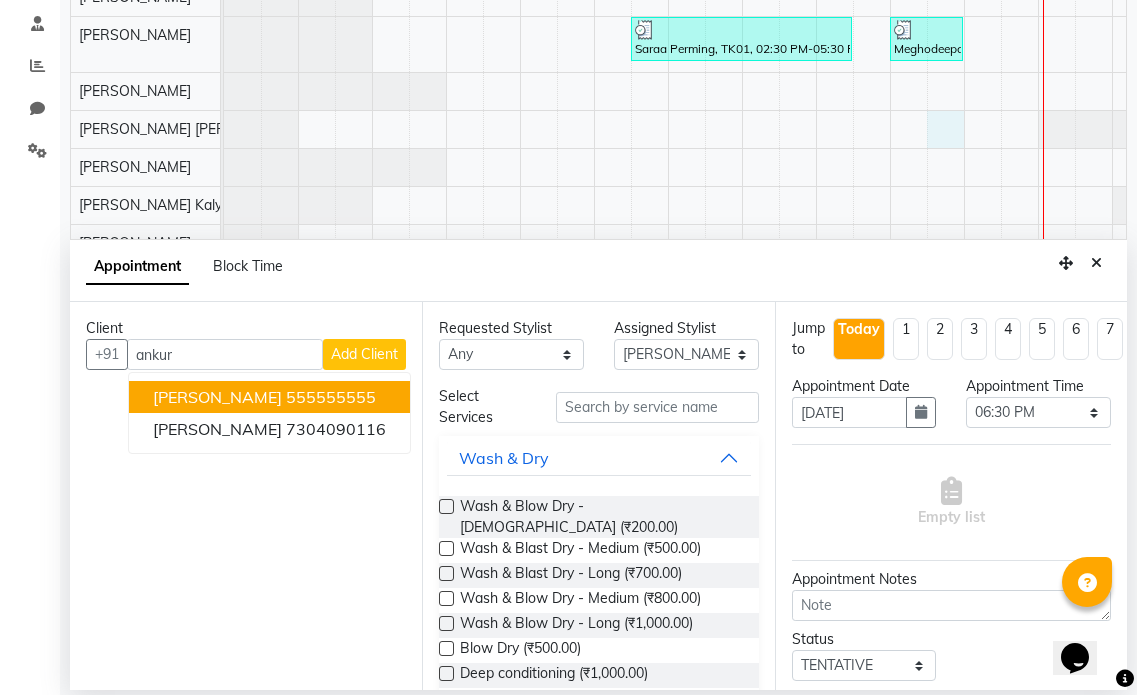click on "555555555" at bounding box center (331, 397) 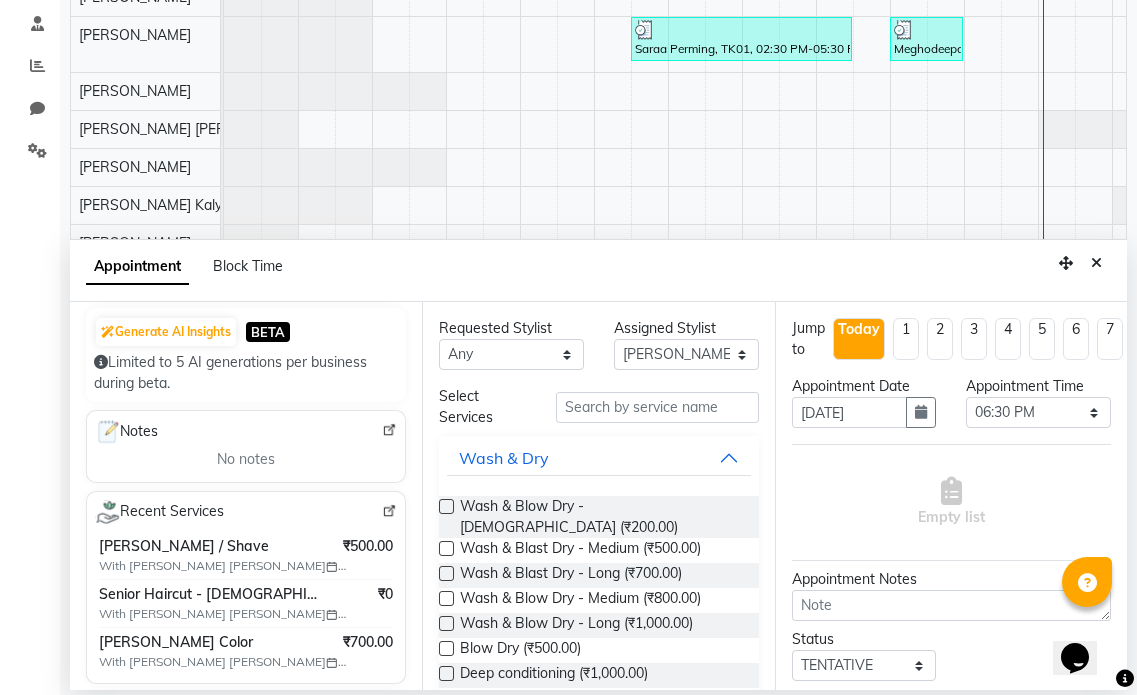 scroll, scrollTop: 300, scrollLeft: 0, axis: vertical 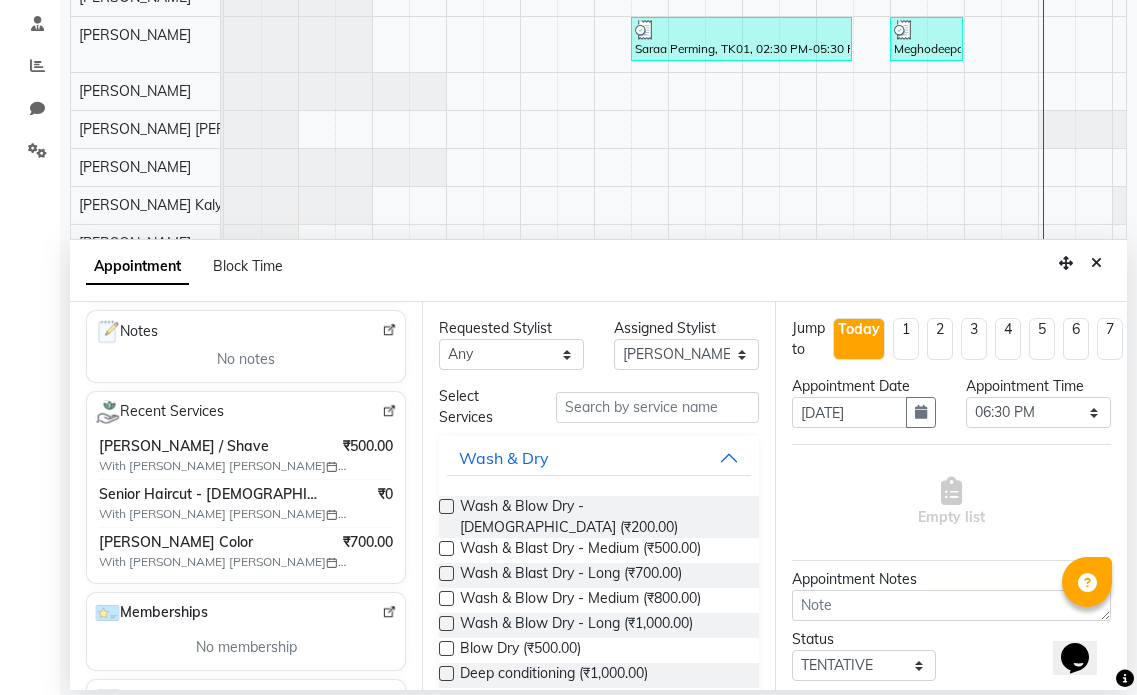 type on "555555555" 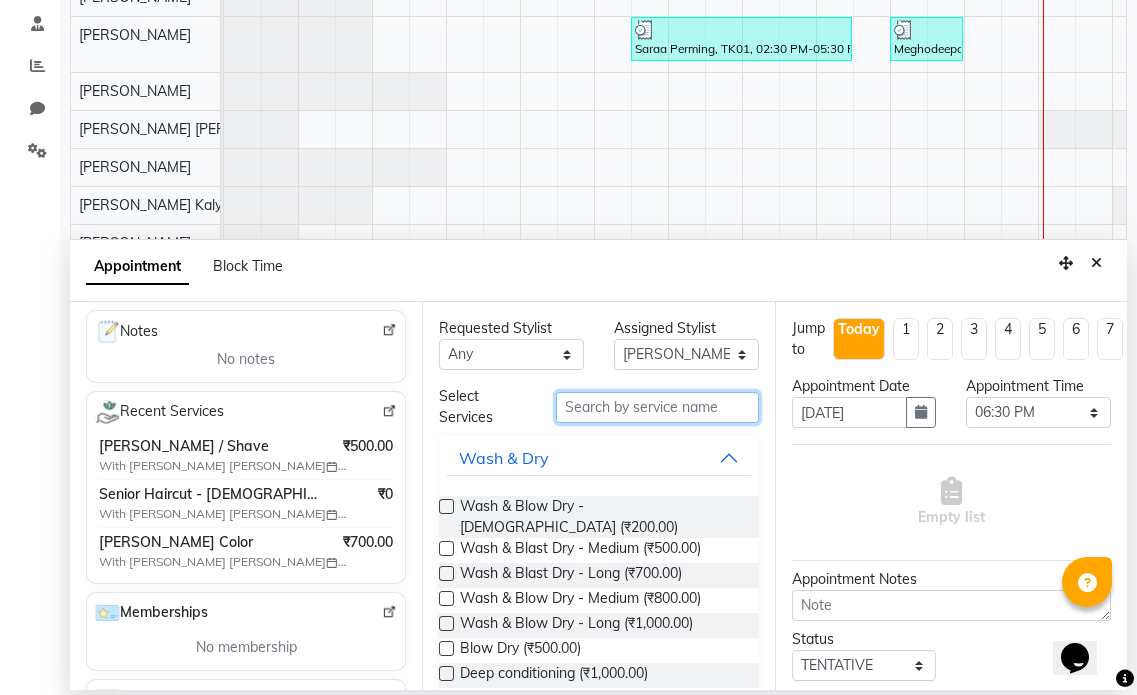 click at bounding box center [657, 407] 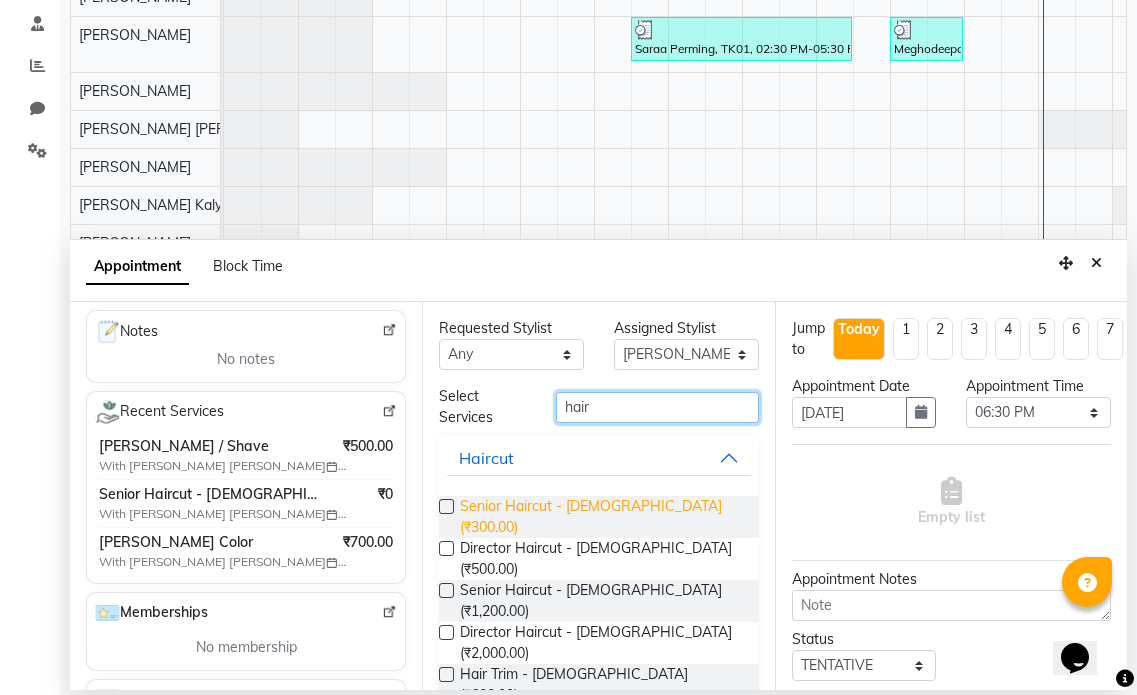 type on "hair" 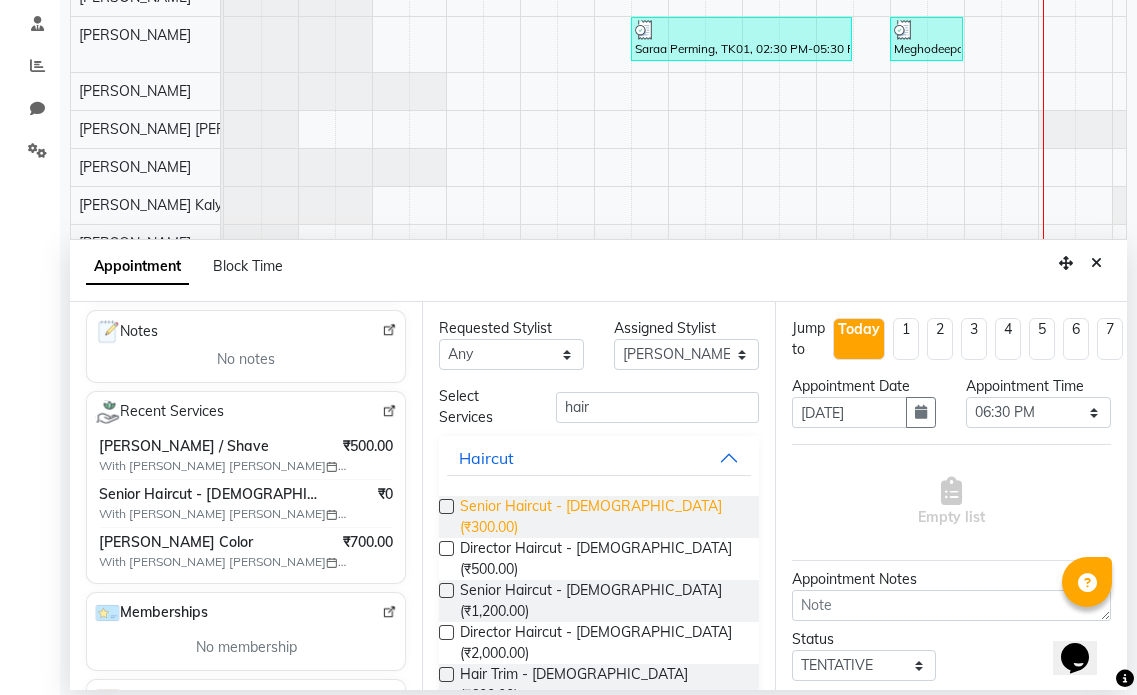 click on "Senior Haircut - [DEMOGRAPHIC_DATA] (₹300.00)" at bounding box center [601, 517] 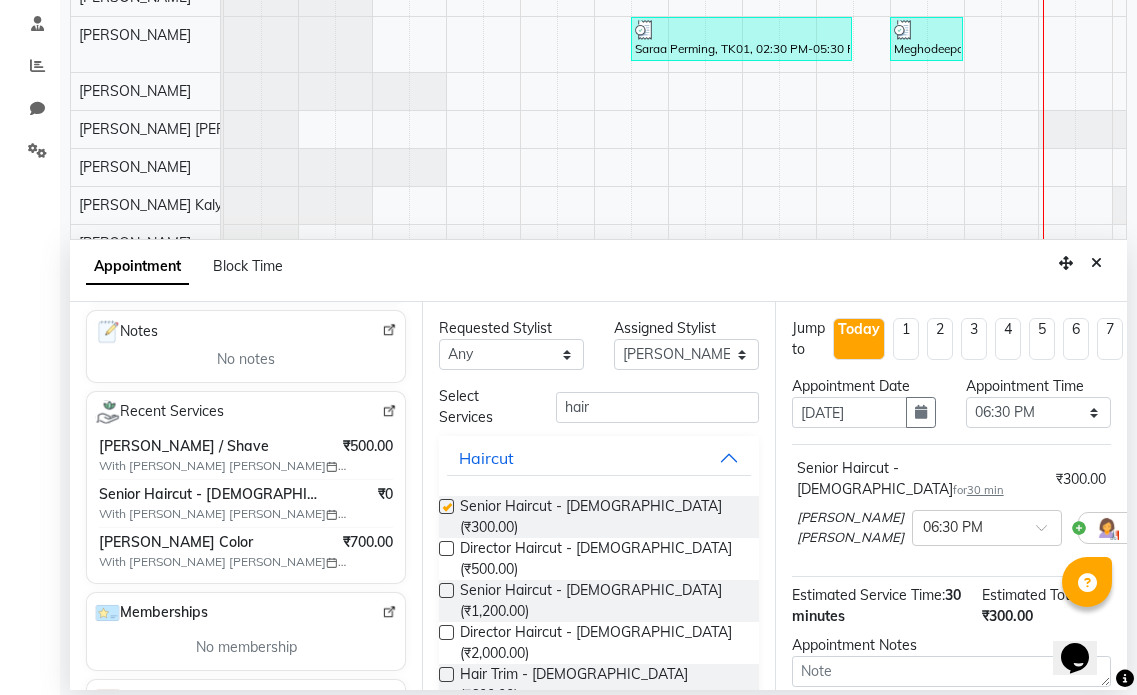 checkbox on "false" 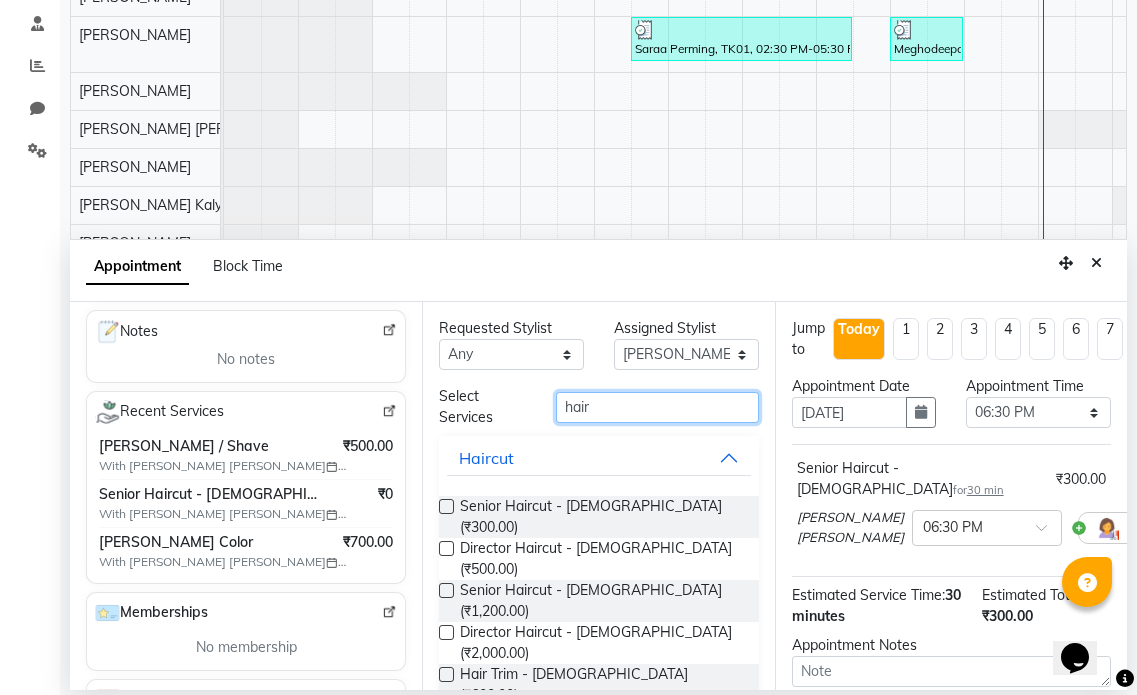 drag, startPoint x: 619, startPoint y: 411, endPoint x: 522, endPoint y: 402, distance: 97.41663 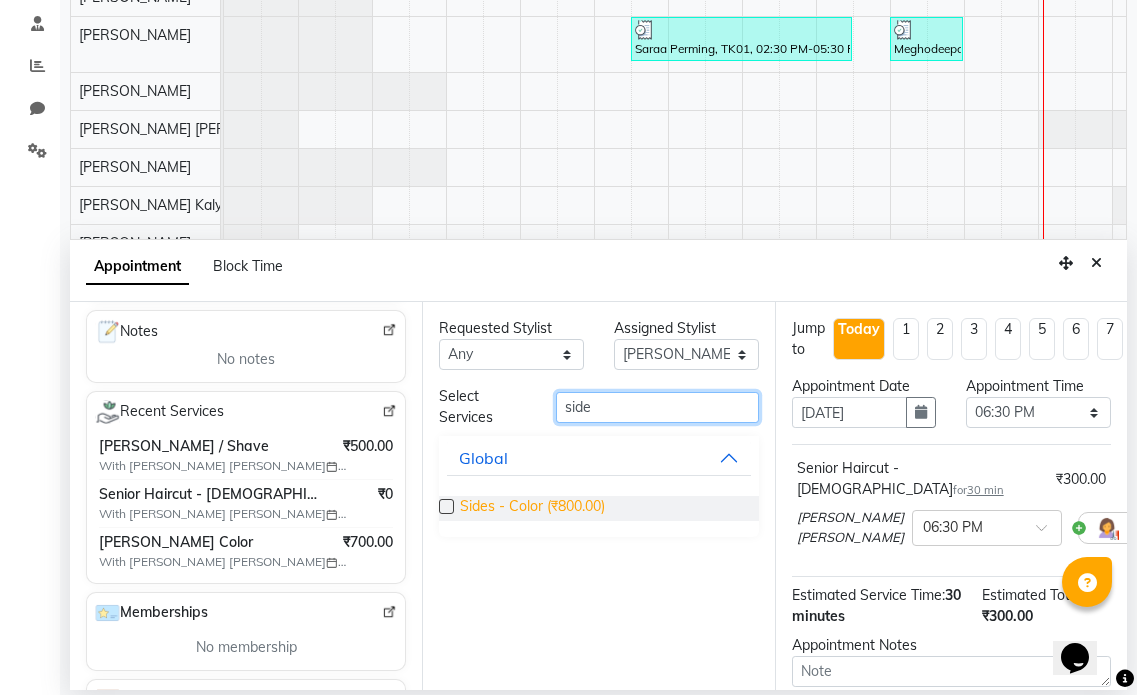 type on "side" 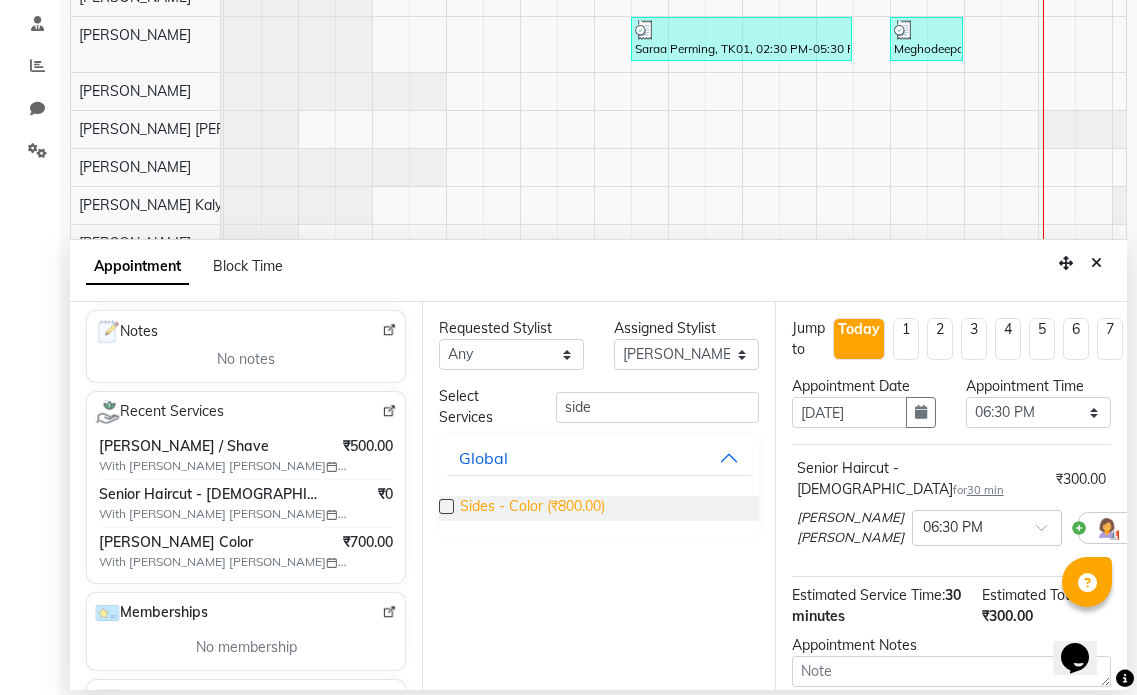 click on "Sides - Color (₹800.00)" at bounding box center [532, 508] 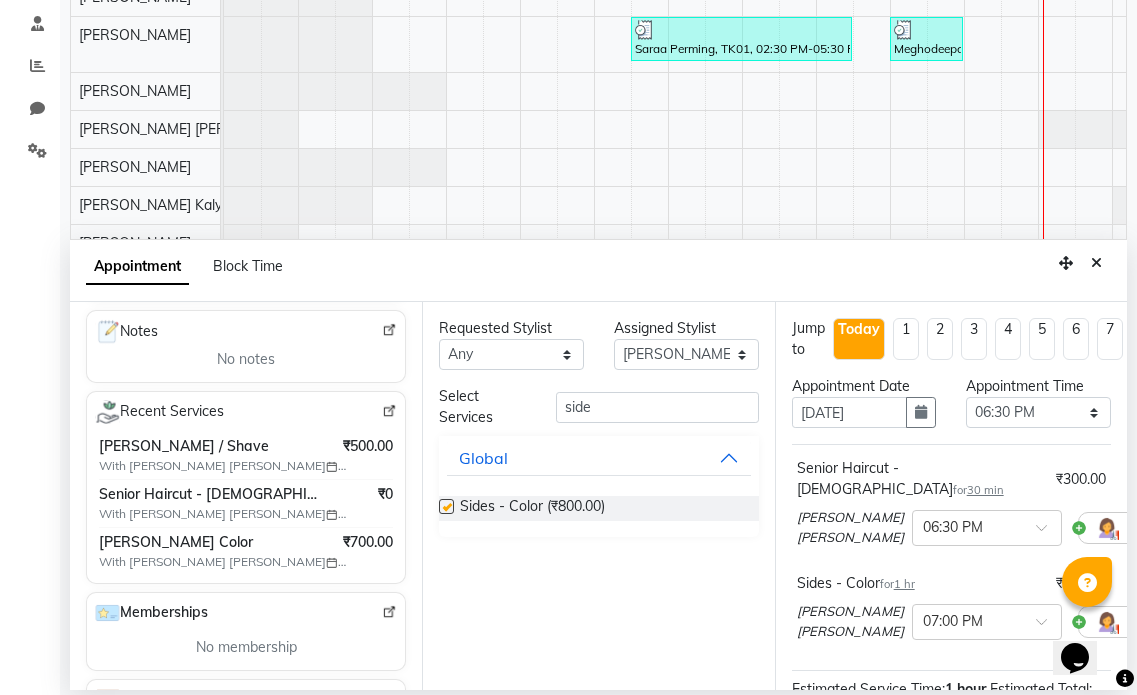 checkbox on "false" 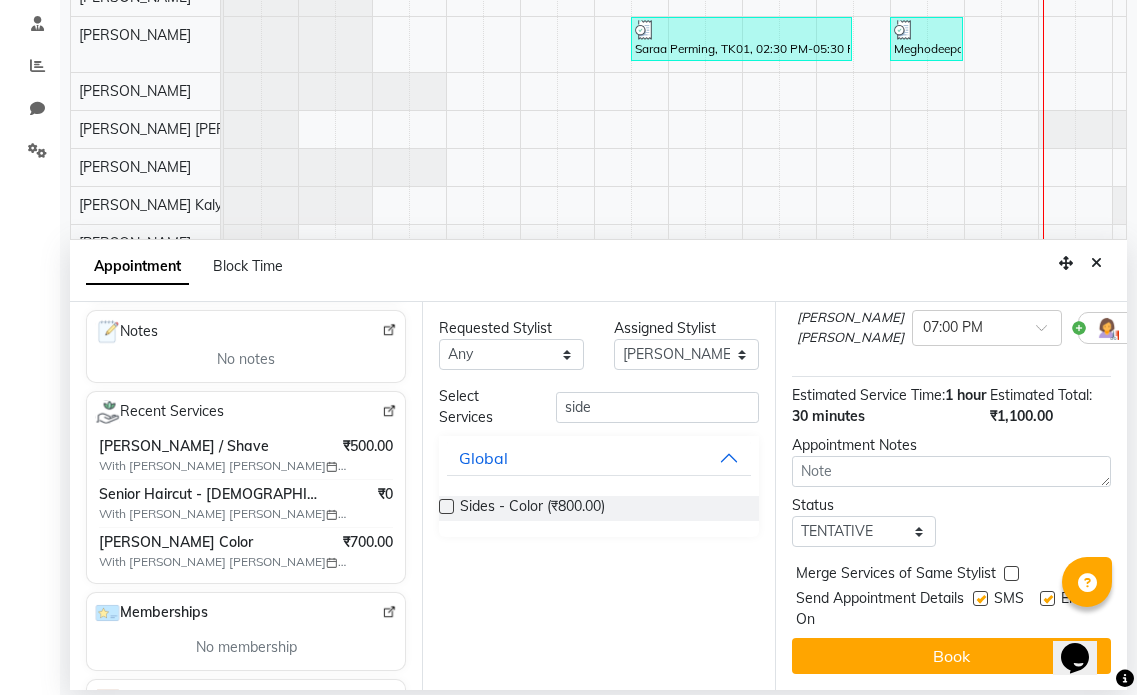 scroll, scrollTop: 327, scrollLeft: 0, axis: vertical 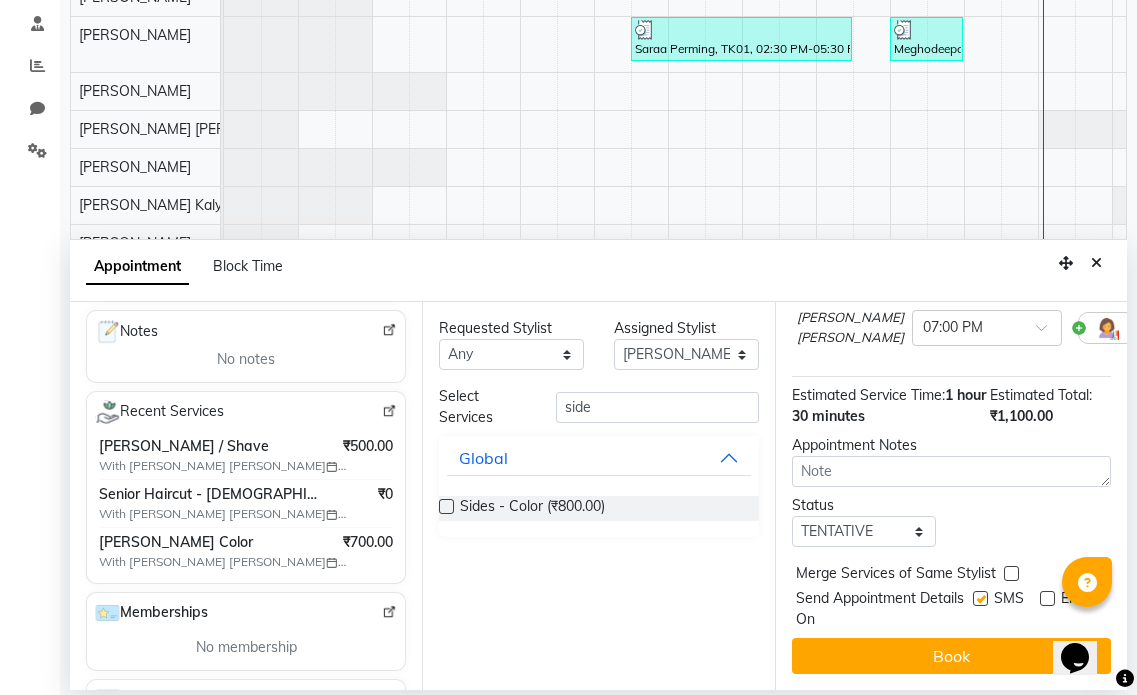 click at bounding box center [980, 598] 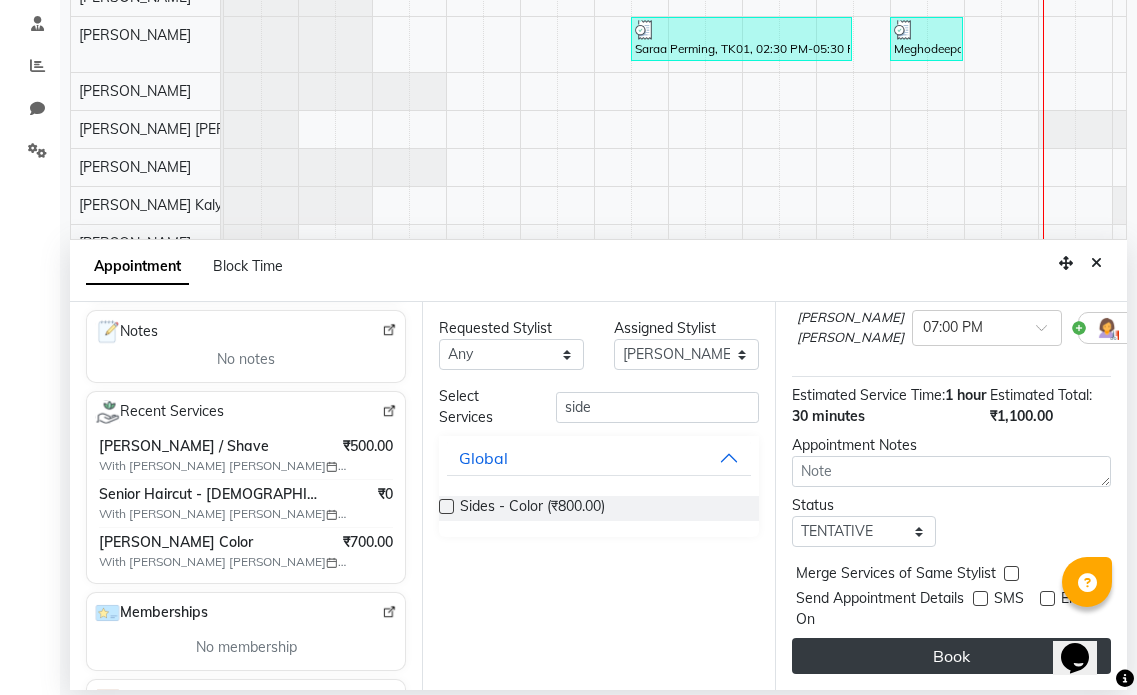 click on "Book" at bounding box center [951, 656] 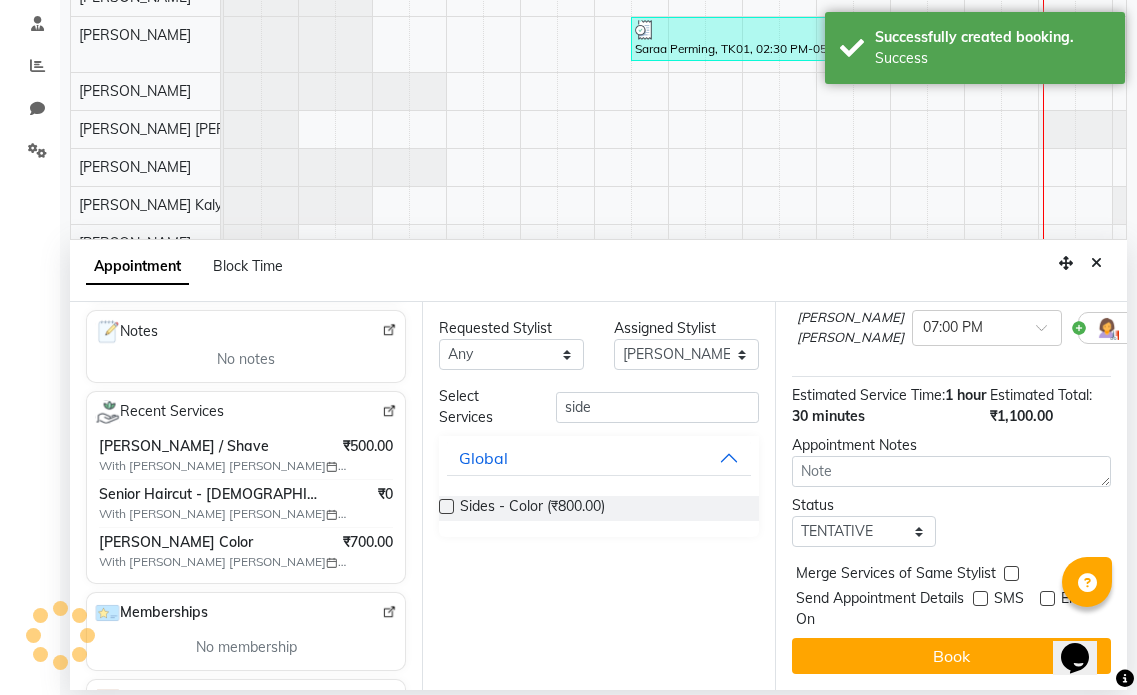 scroll, scrollTop: 369, scrollLeft: 0, axis: vertical 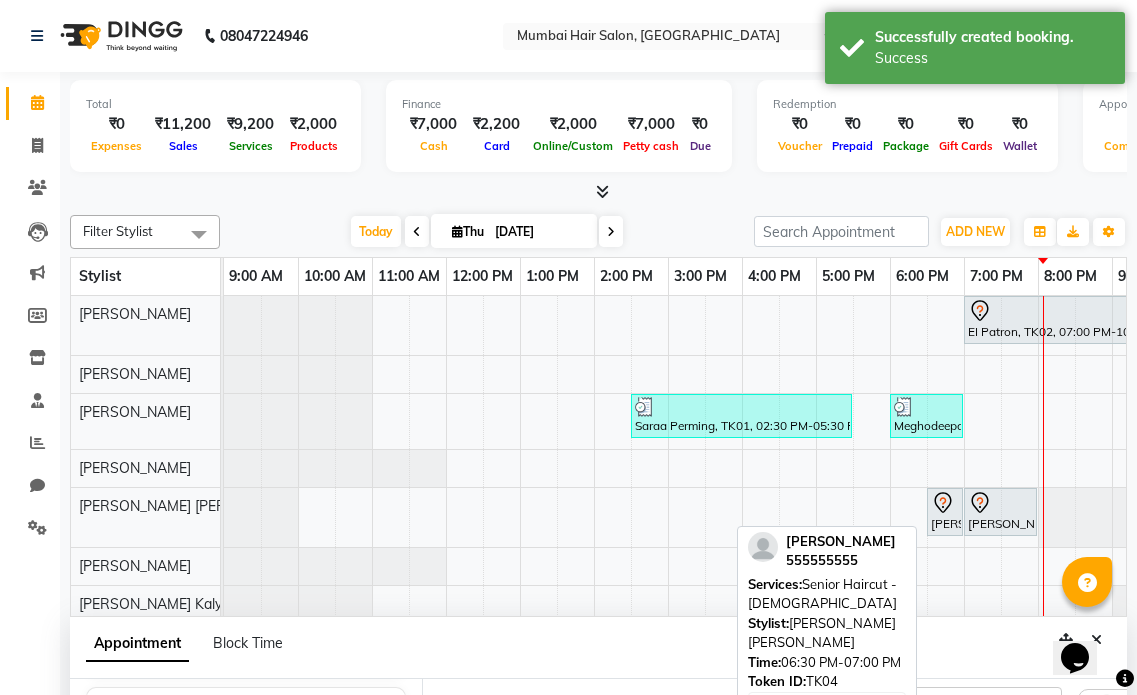 click 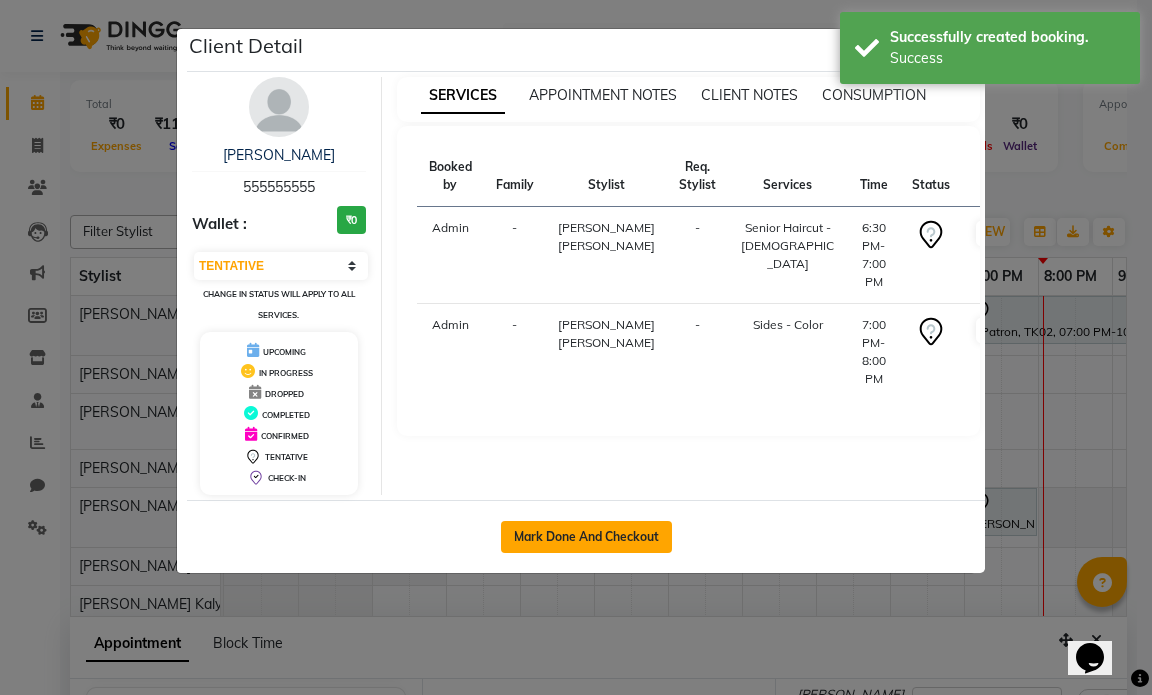 click on "Mark Done And Checkout" 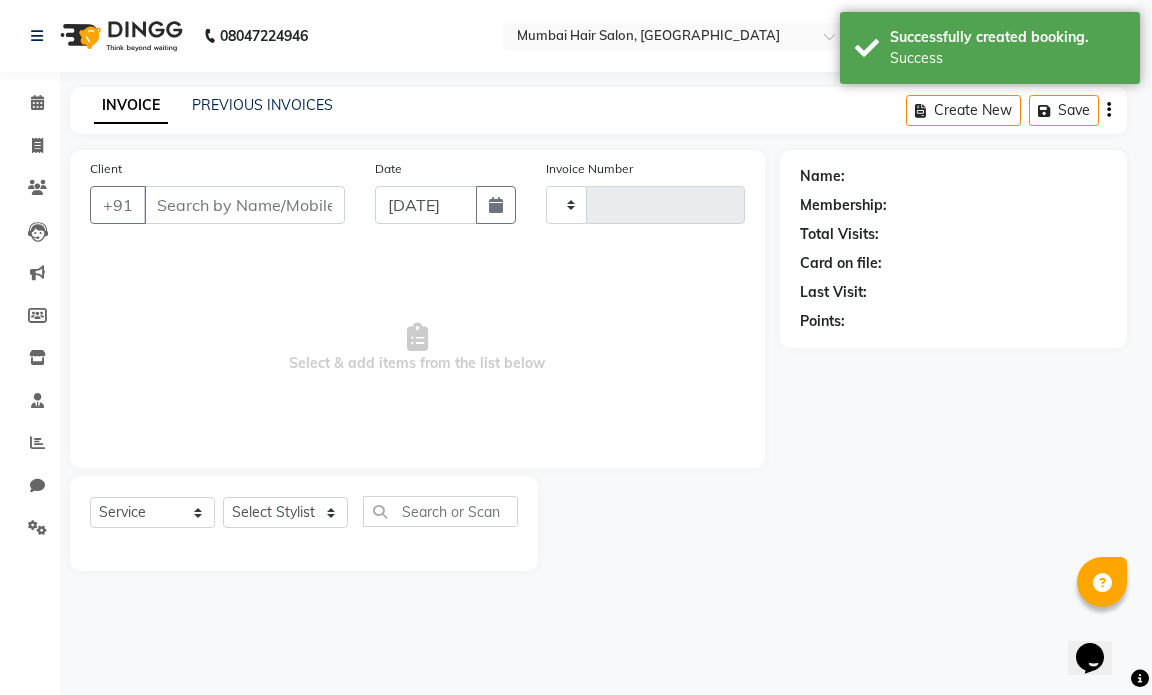 type on "0824" 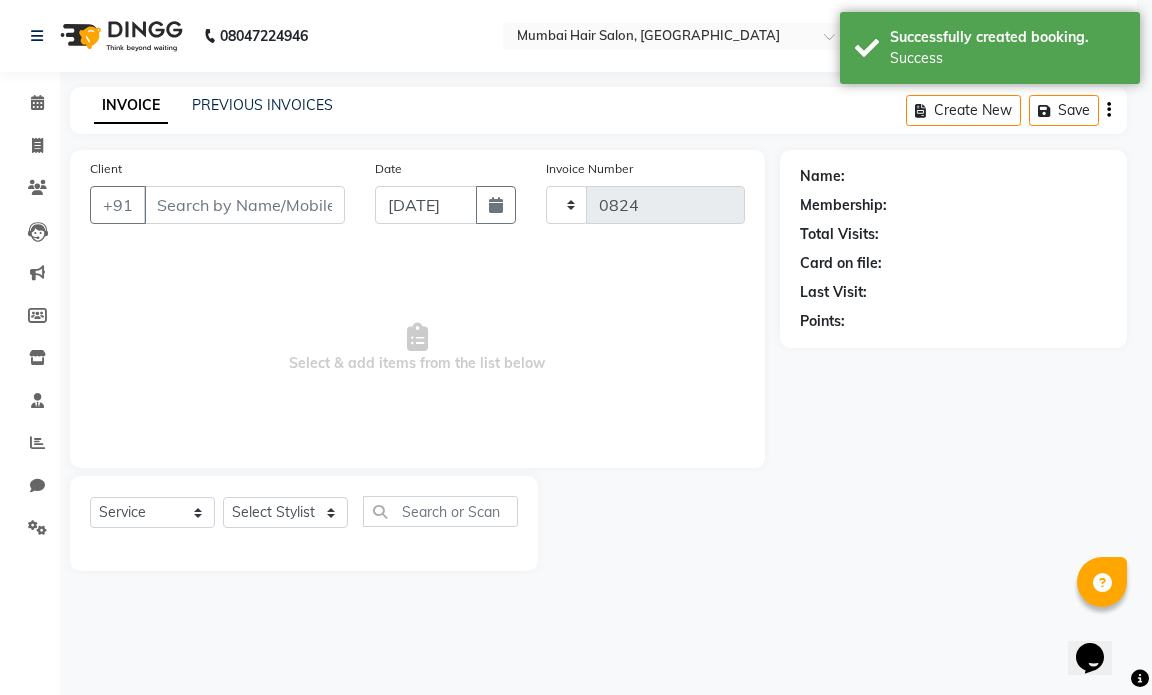 select on "7487" 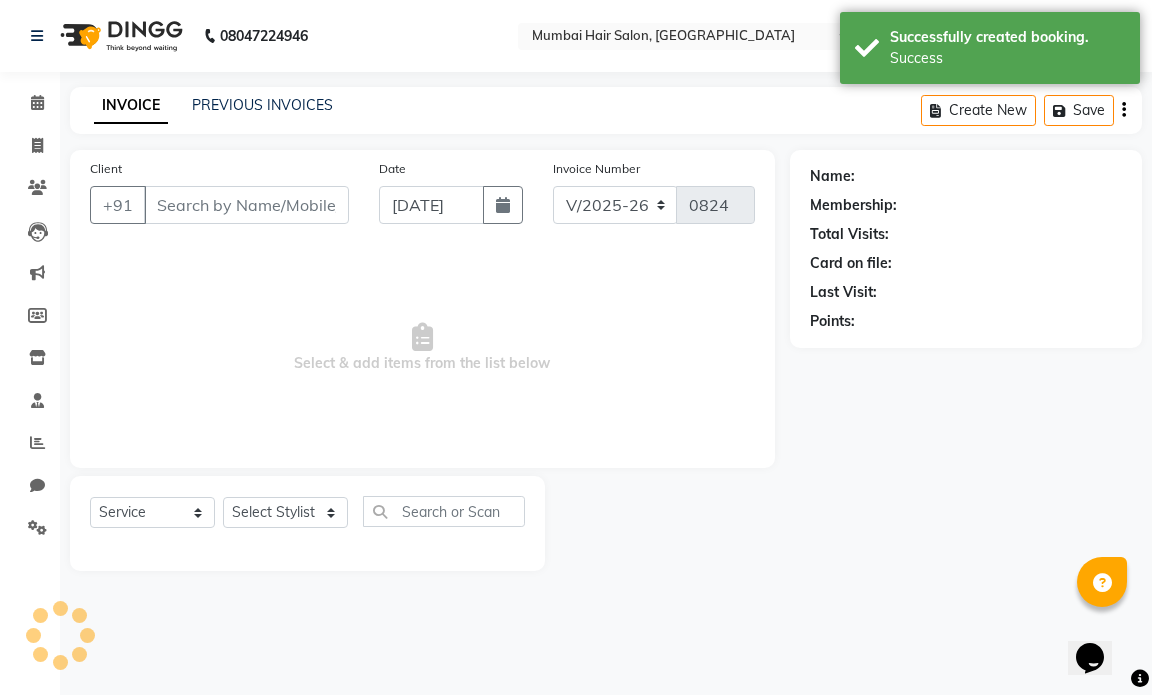 type on "555555555" 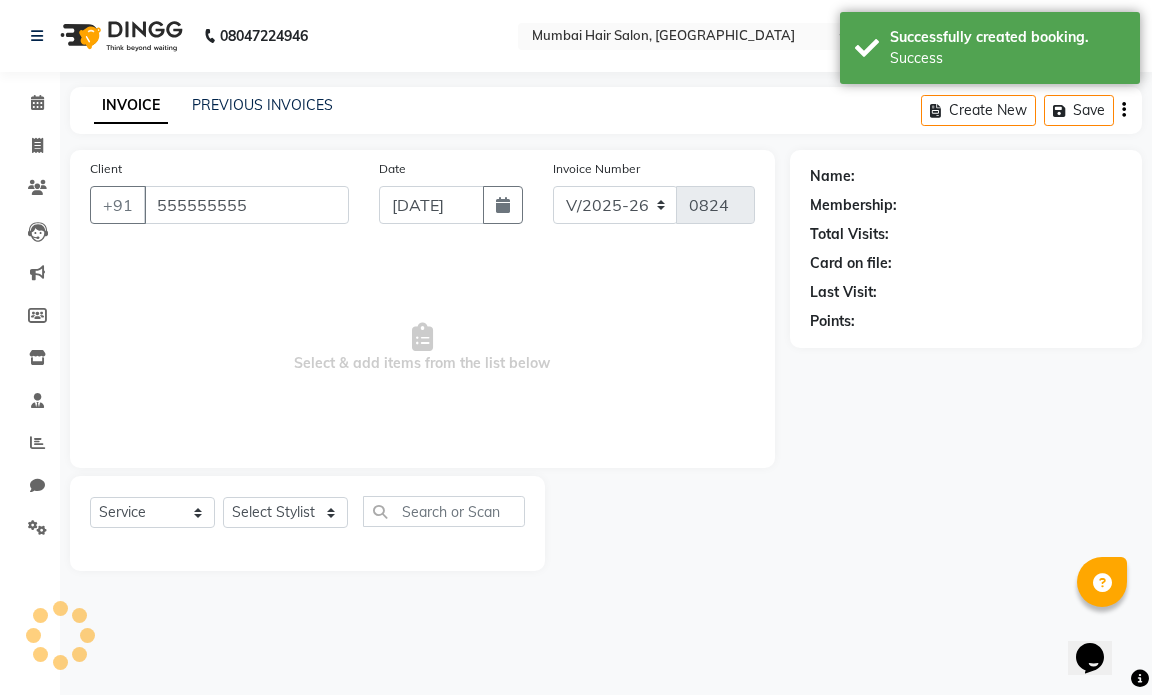 select on "66016" 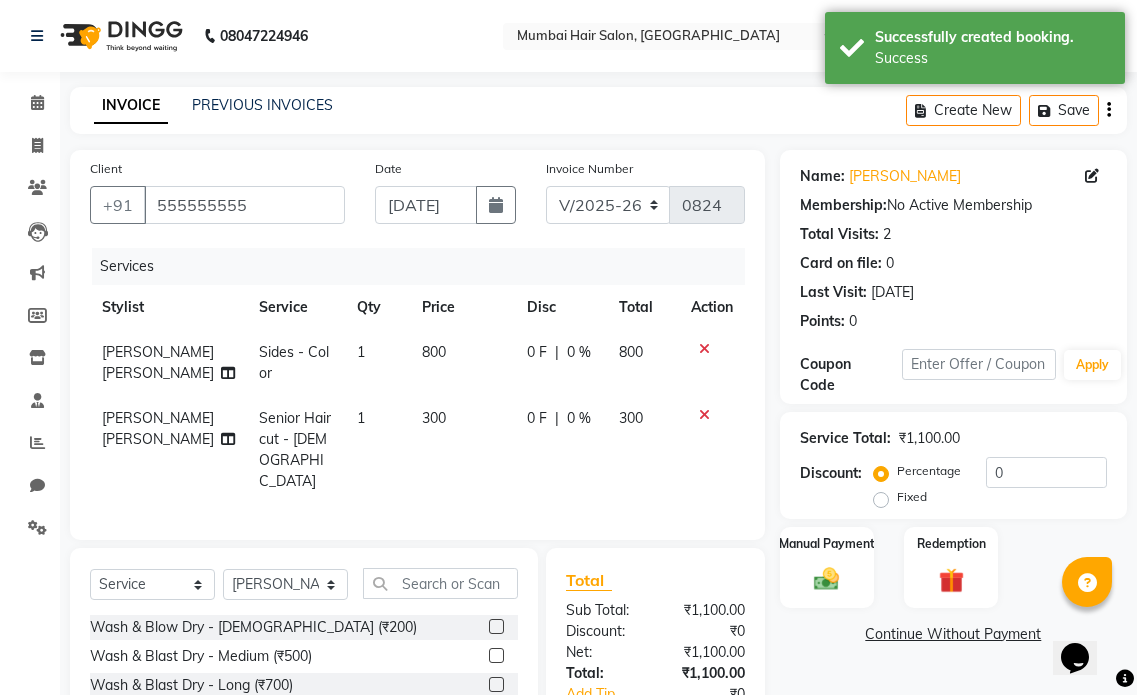 click on "800" 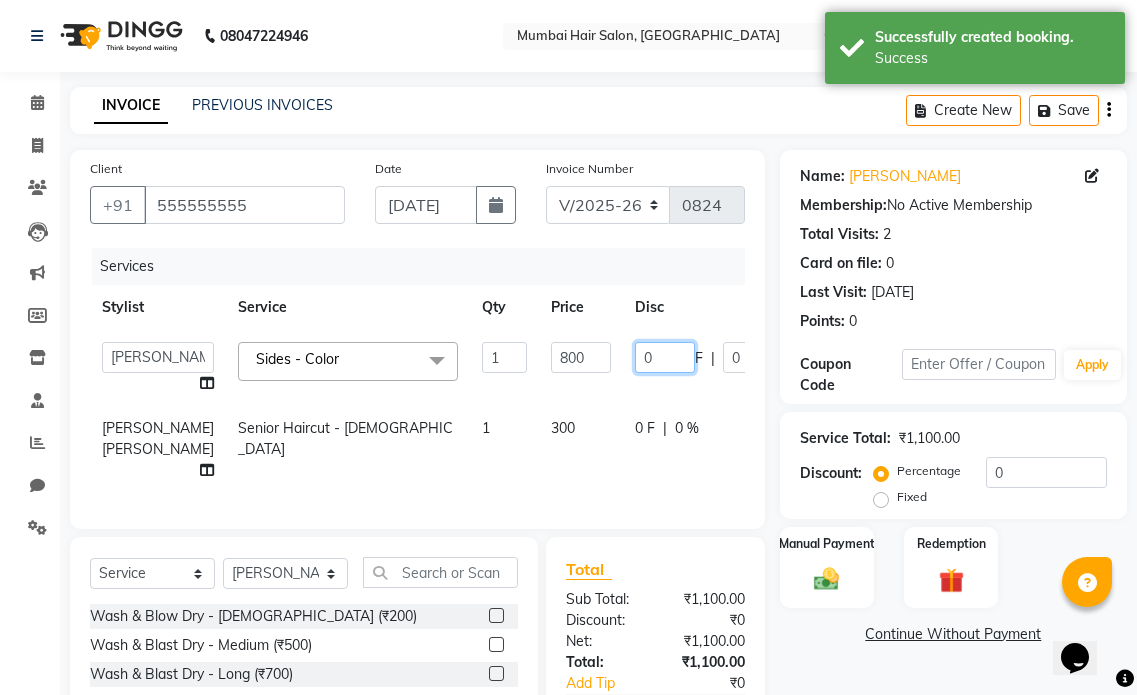 drag, startPoint x: 594, startPoint y: 358, endPoint x: 543, endPoint y: 358, distance: 51 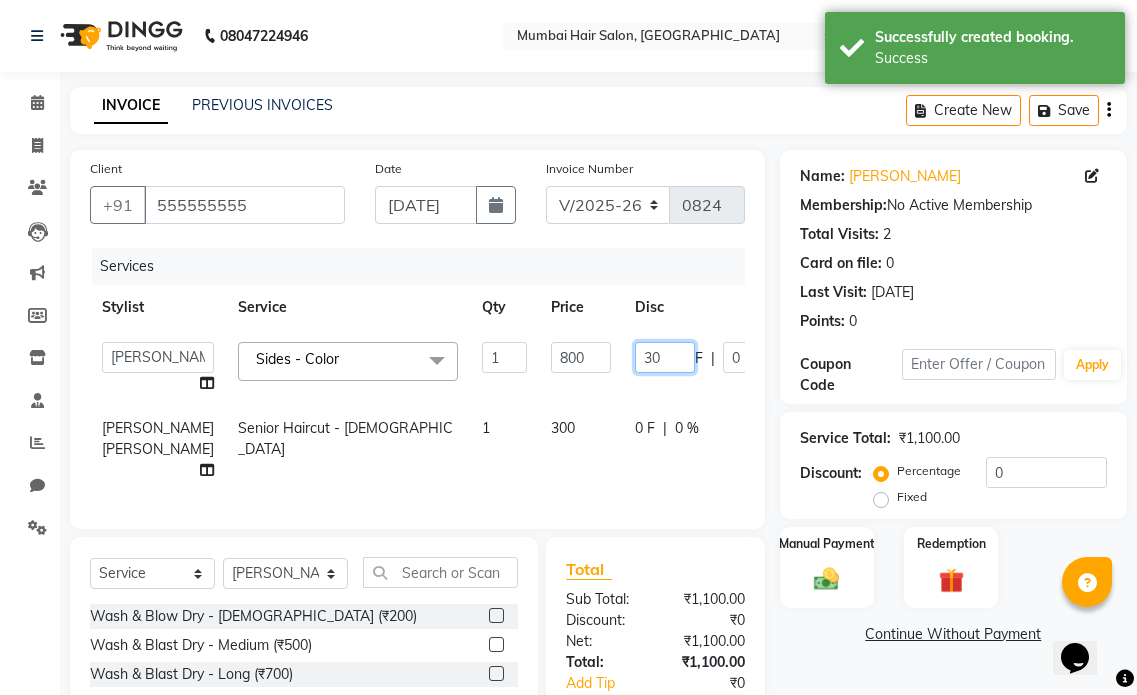 type on "300" 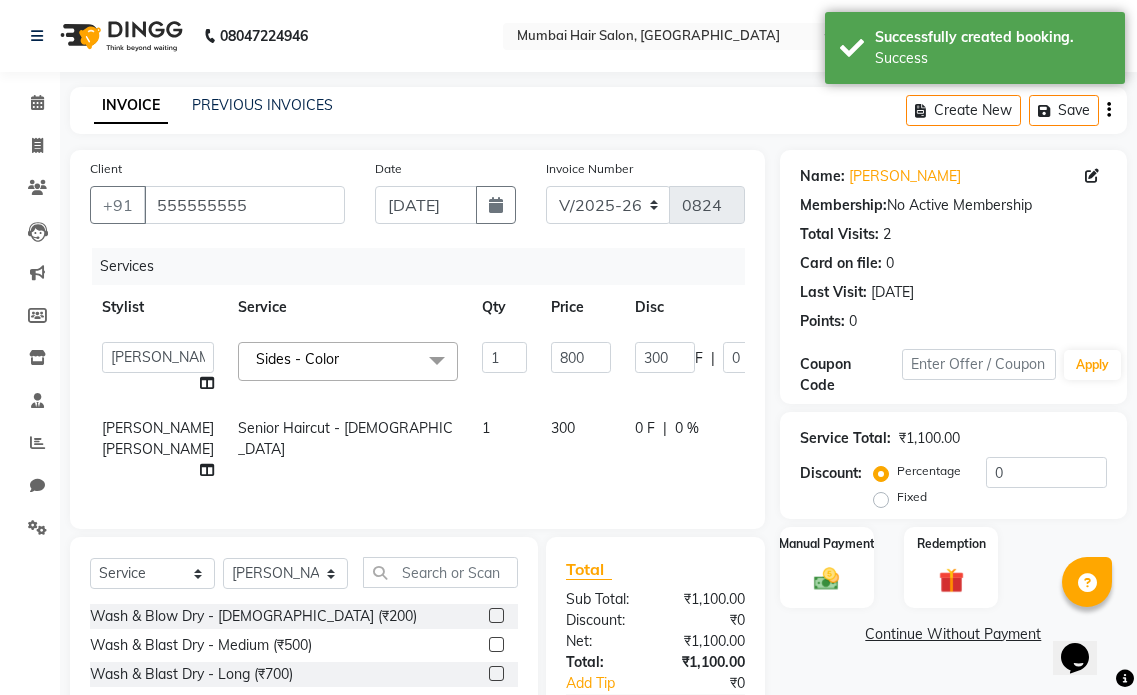 click on "Stylist Service Qty Price Disc Total Action" 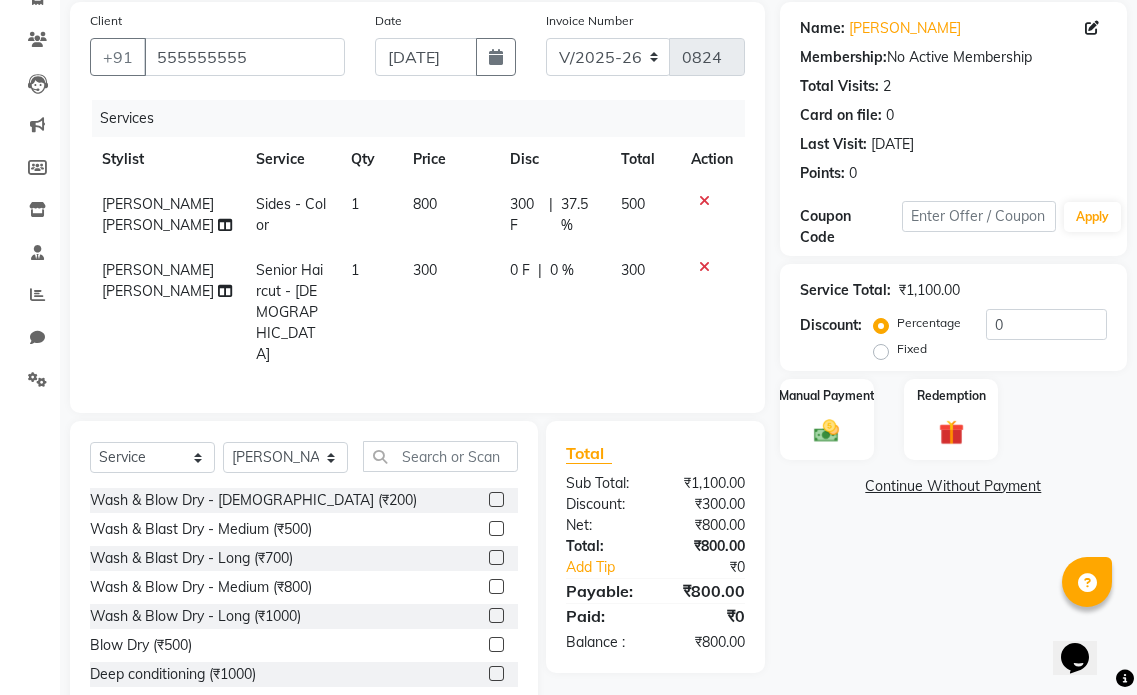 scroll, scrollTop: 151, scrollLeft: 0, axis: vertical 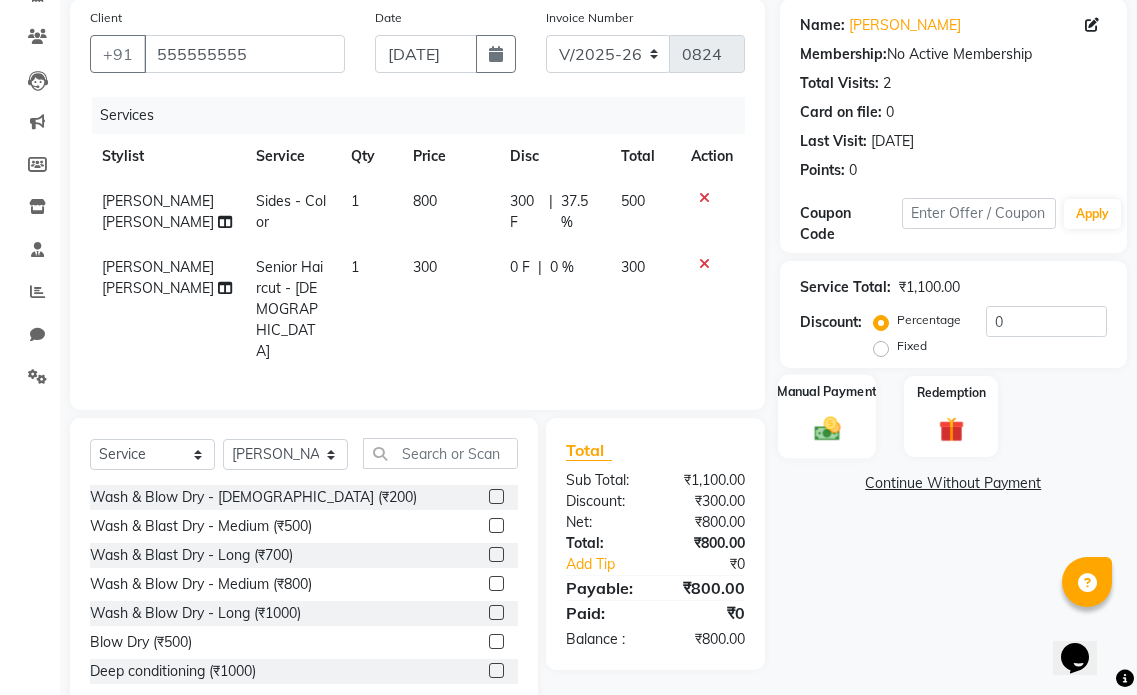 click 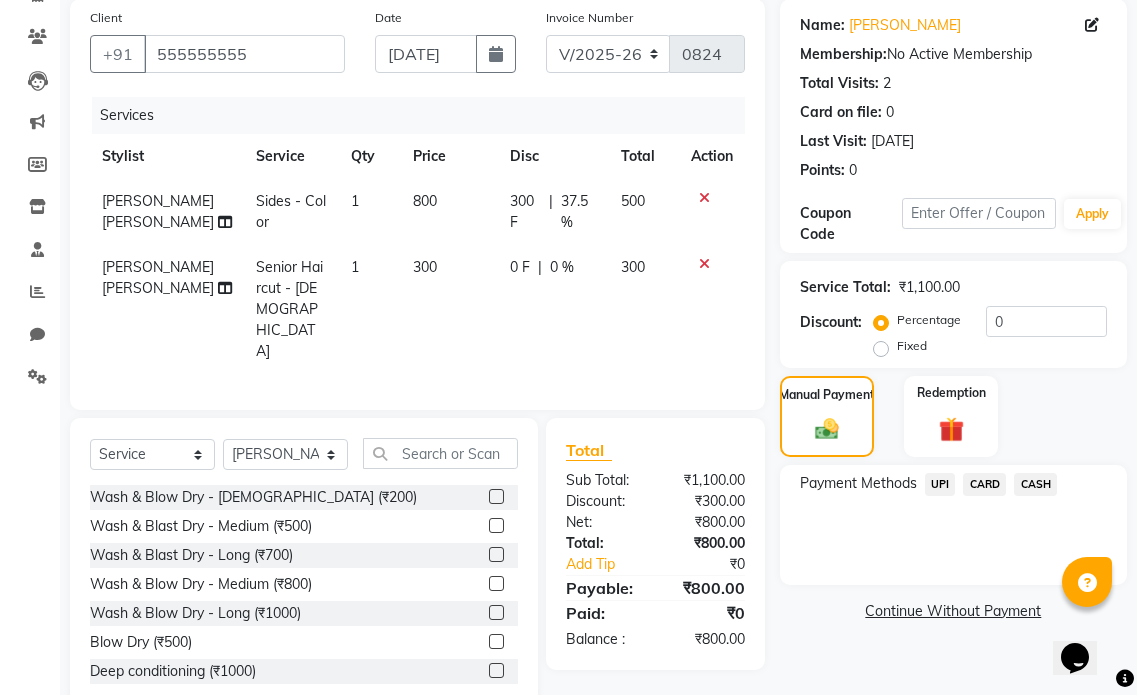 click on "CARD" 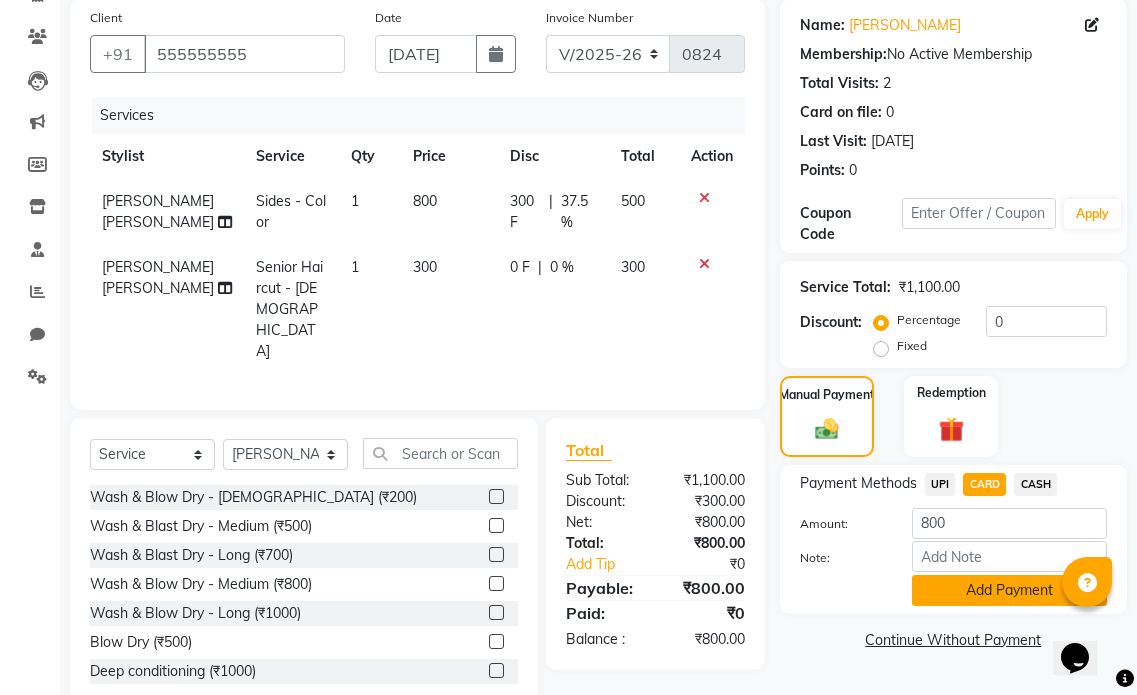 click on "Add Payment" 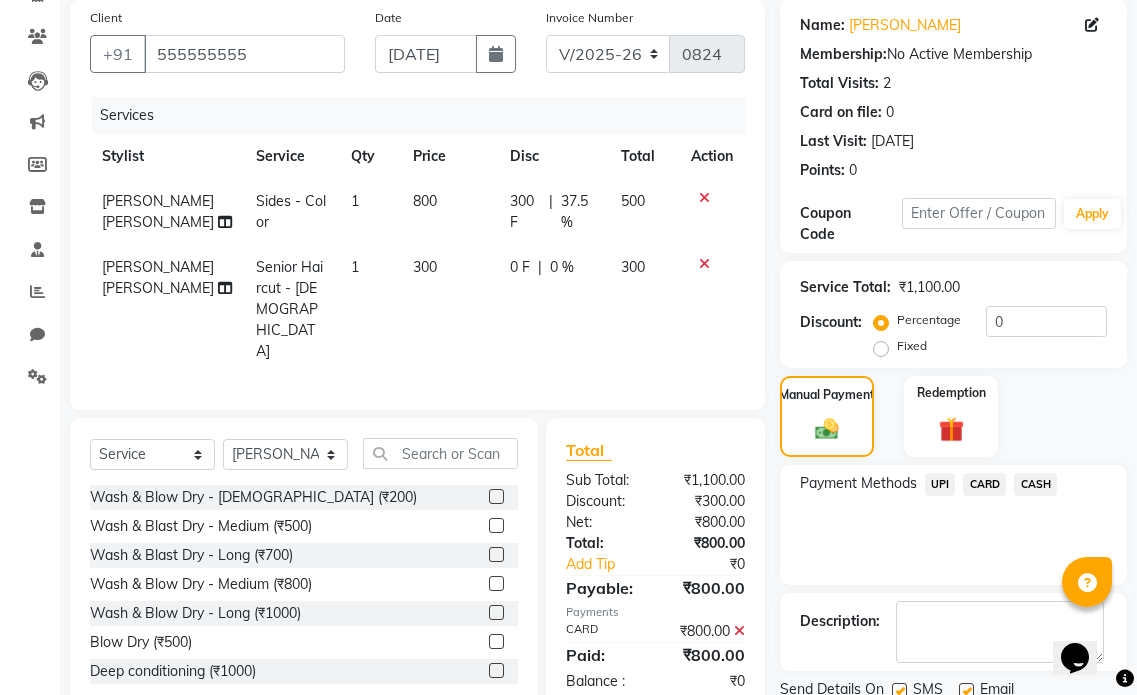 scroll, scrollTop: 225, scrollLeft: 0, axis: vertical 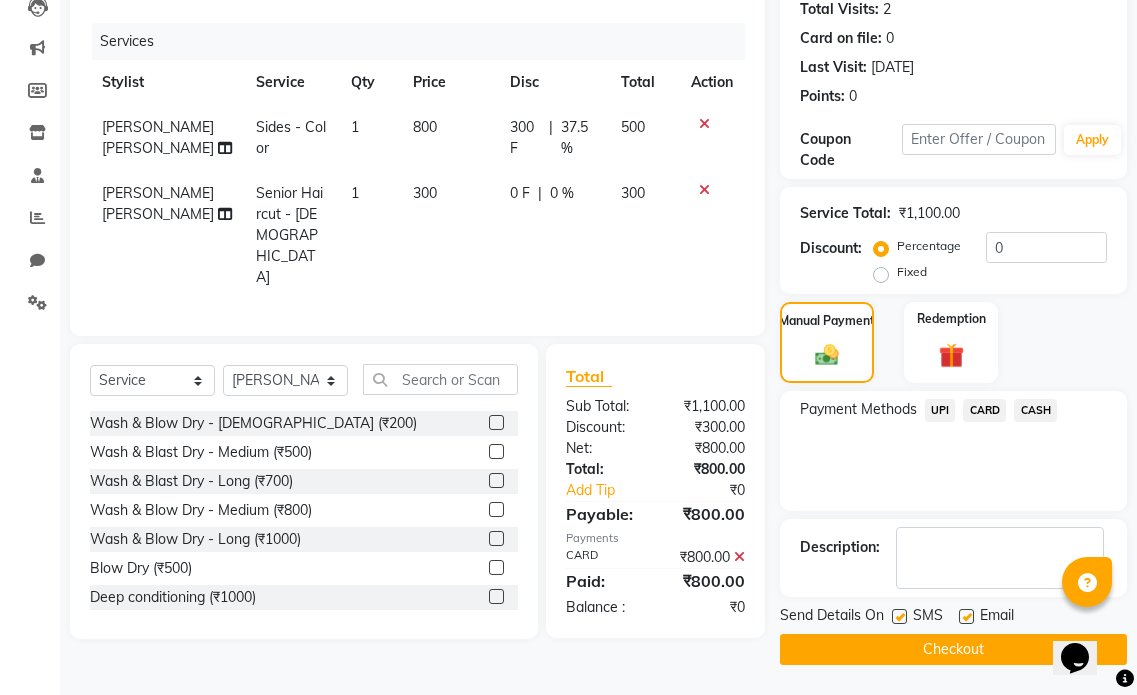 click 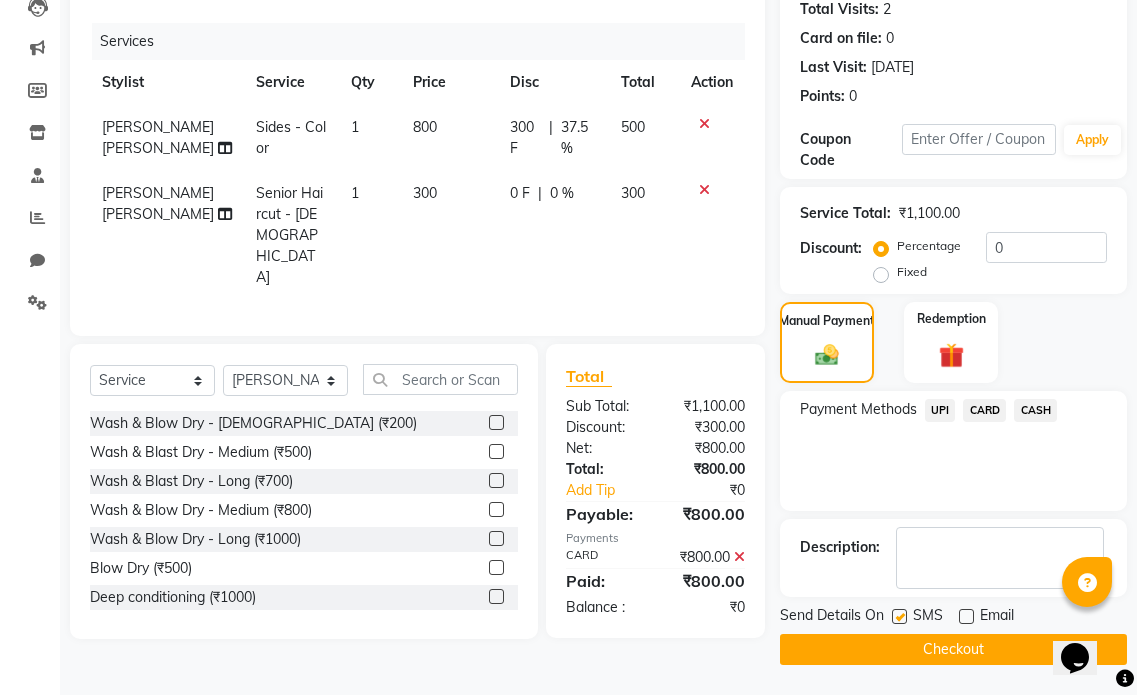 click 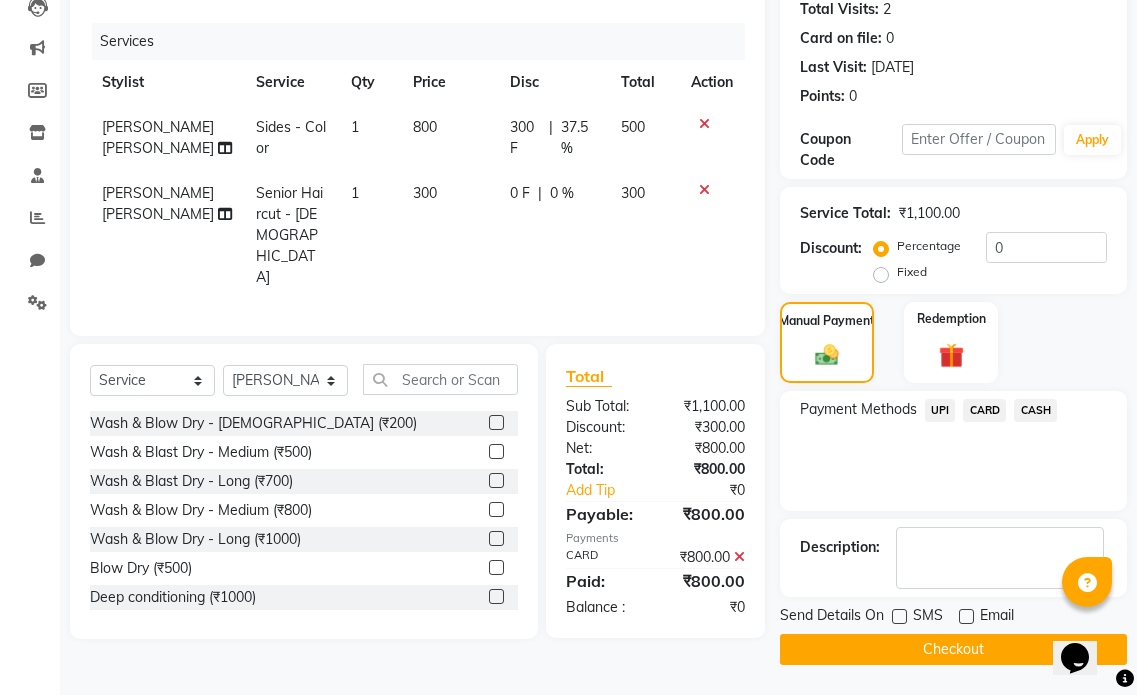 click on "Checkout" 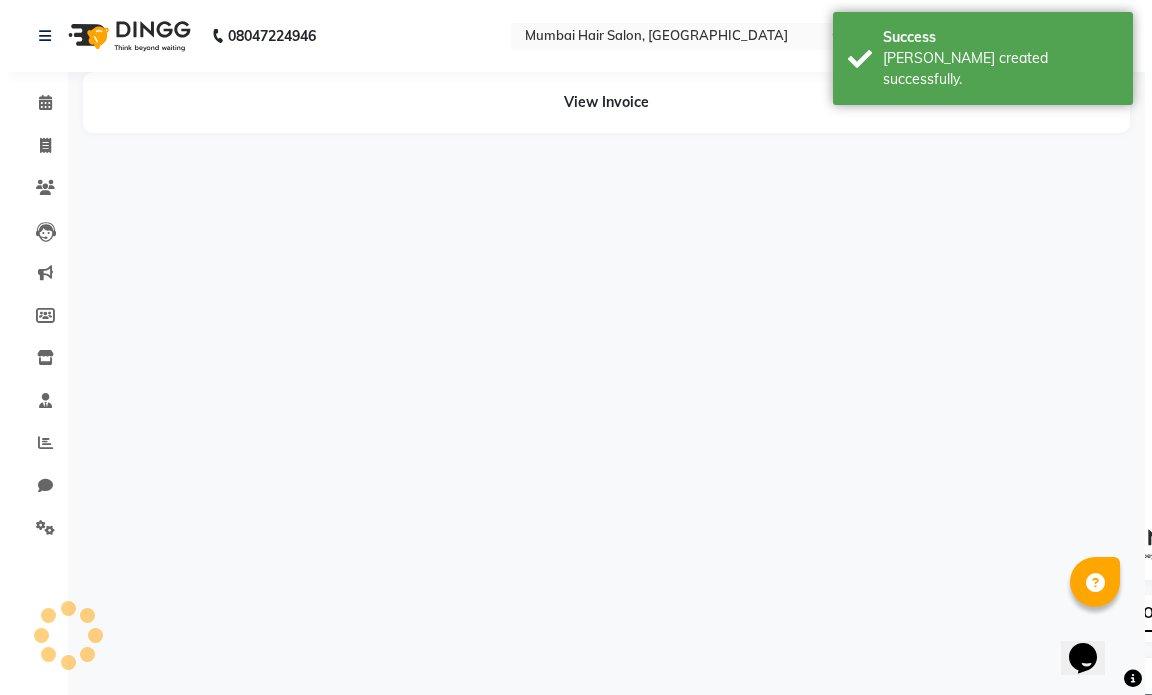scroll, scrollTop: 0, scrollLeft: 0, axis: both 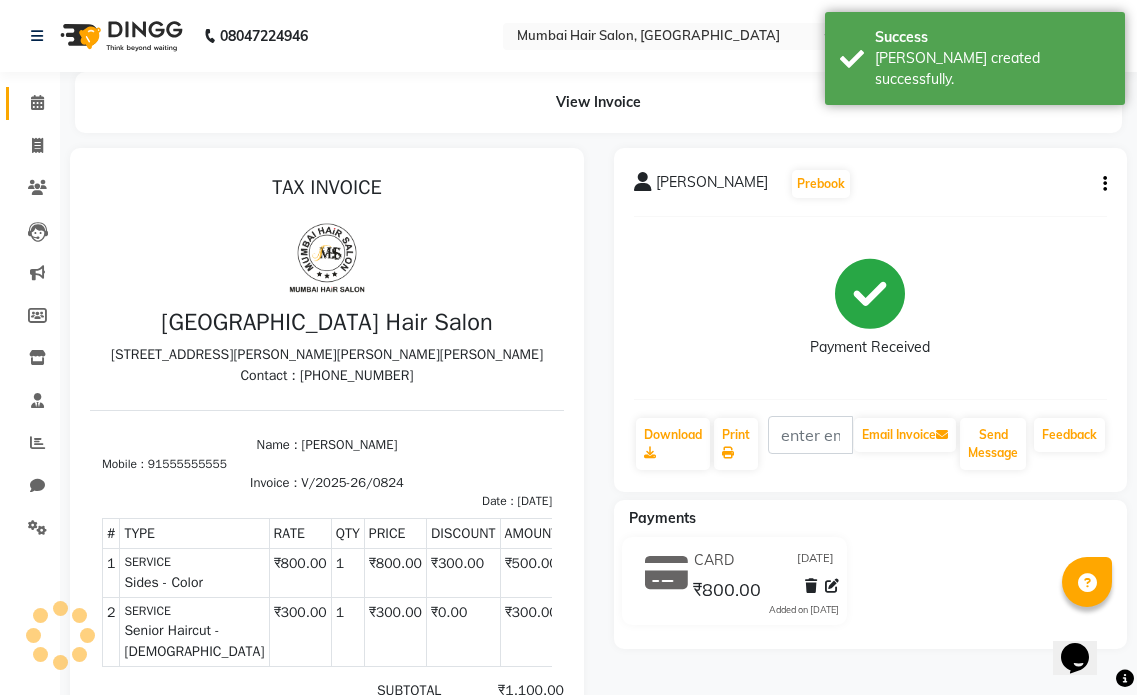 click 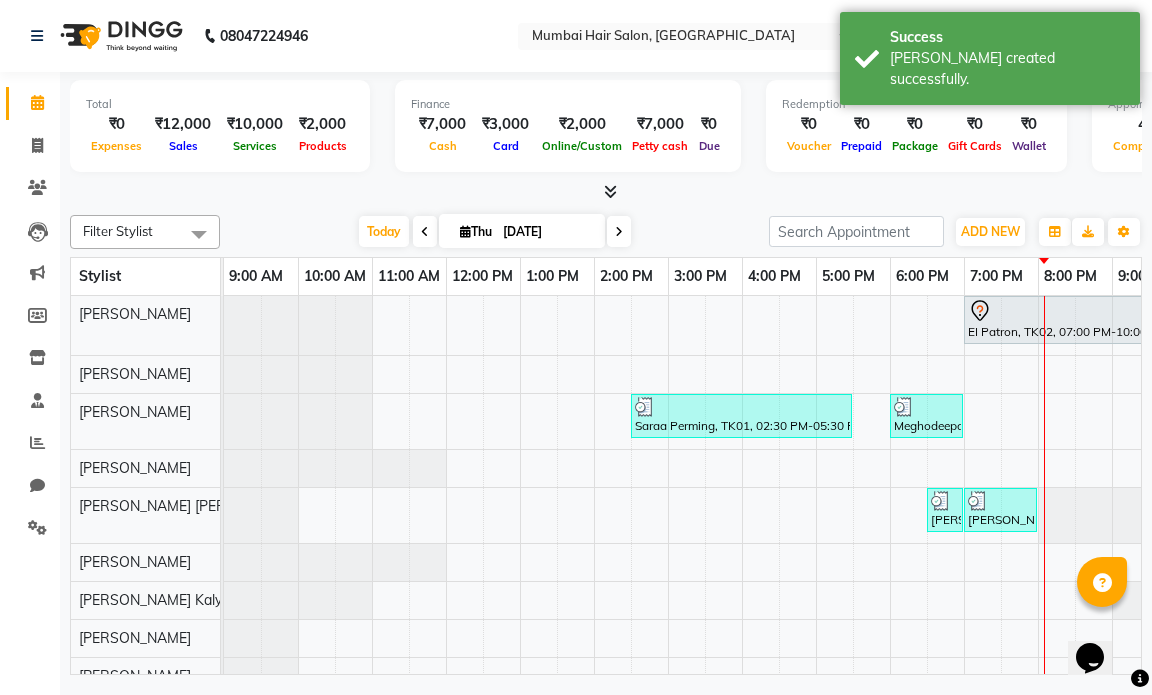 scroll, scrollTop: 0, scrollLeft: 0, axis: both 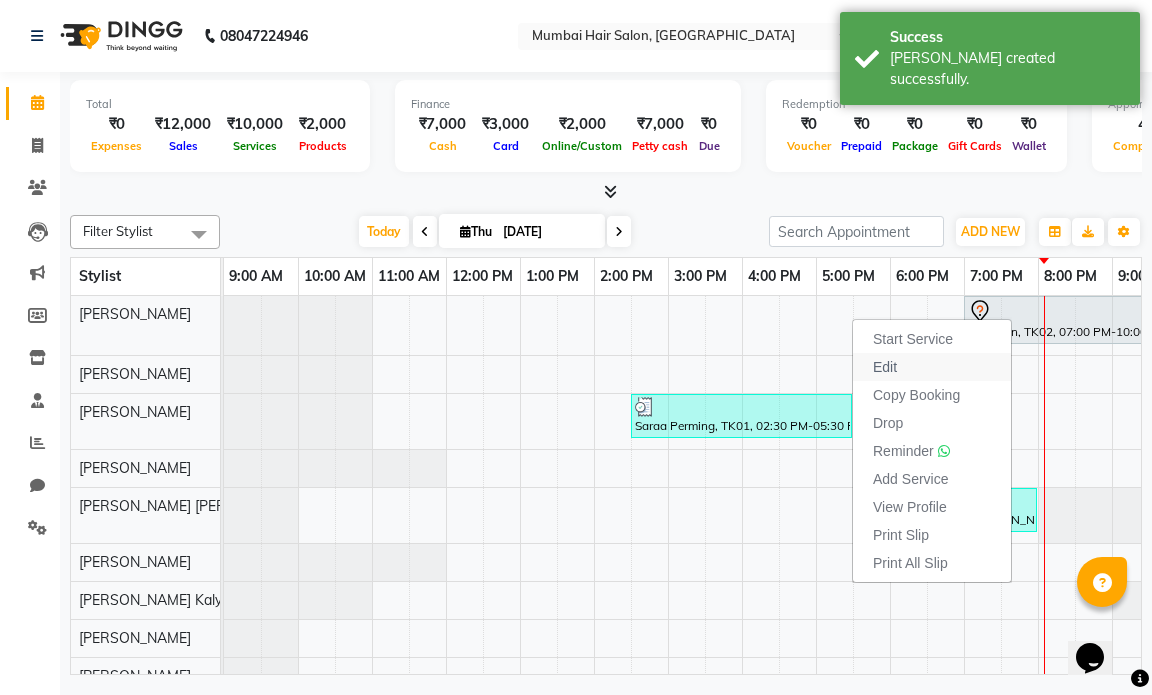 click on "Edit" at bounding box center (932, 367) 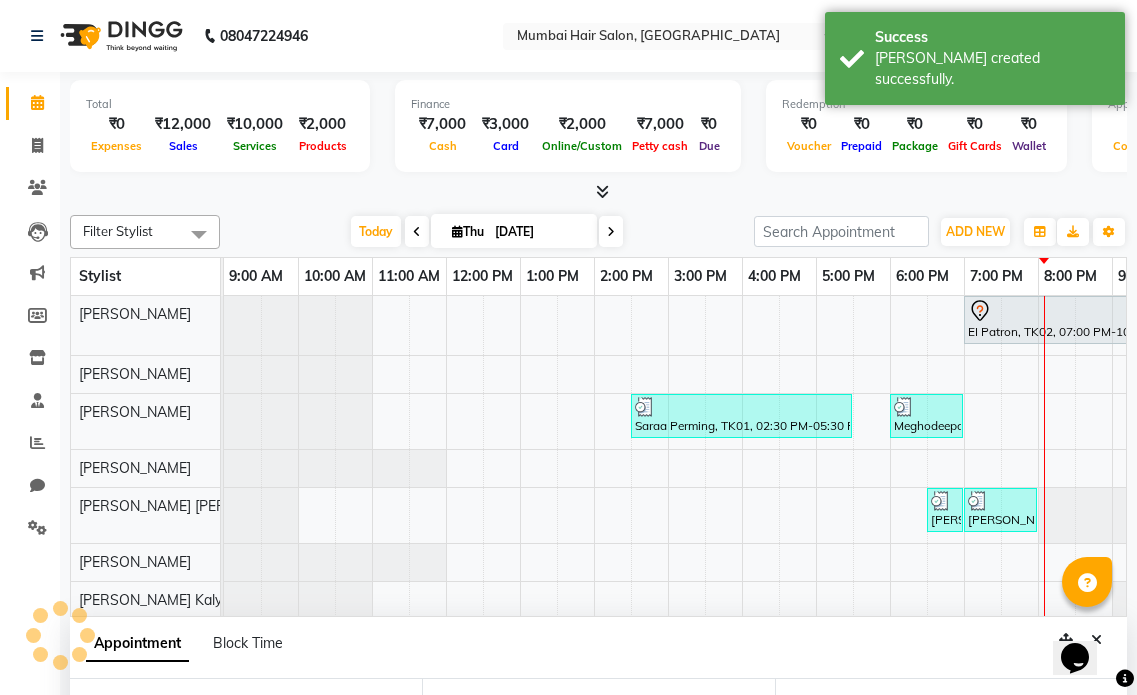type on "[DATE]" 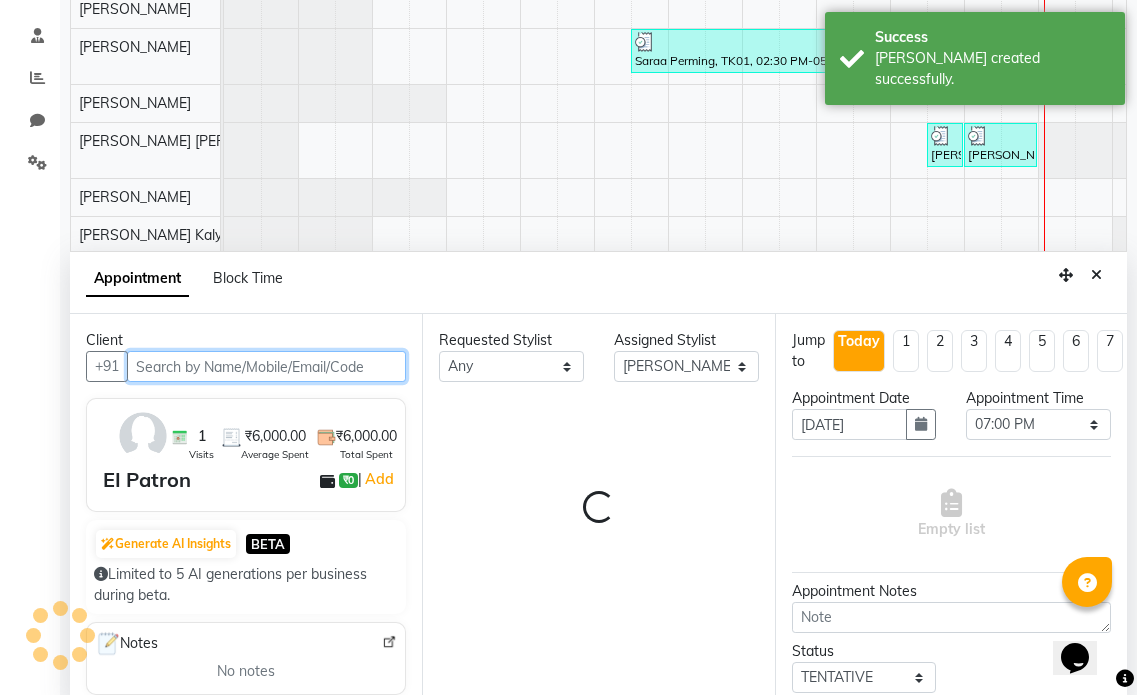 select on "3758" 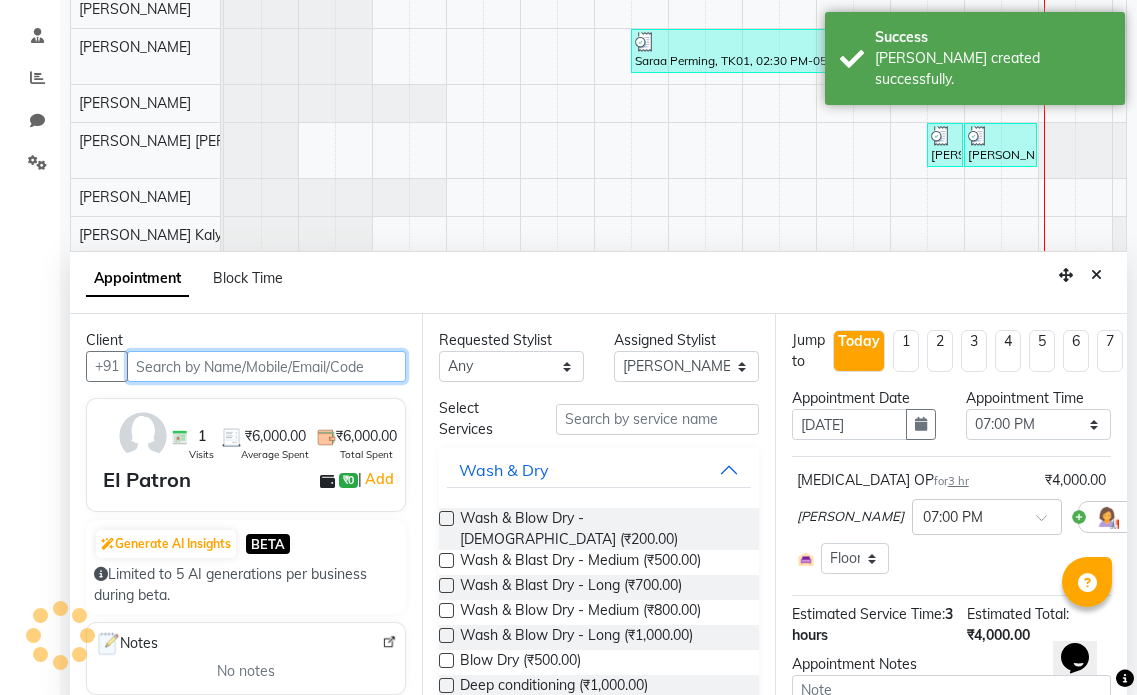 scroll, scrollTop: 377, scrollLeft: 0, axis: vertical 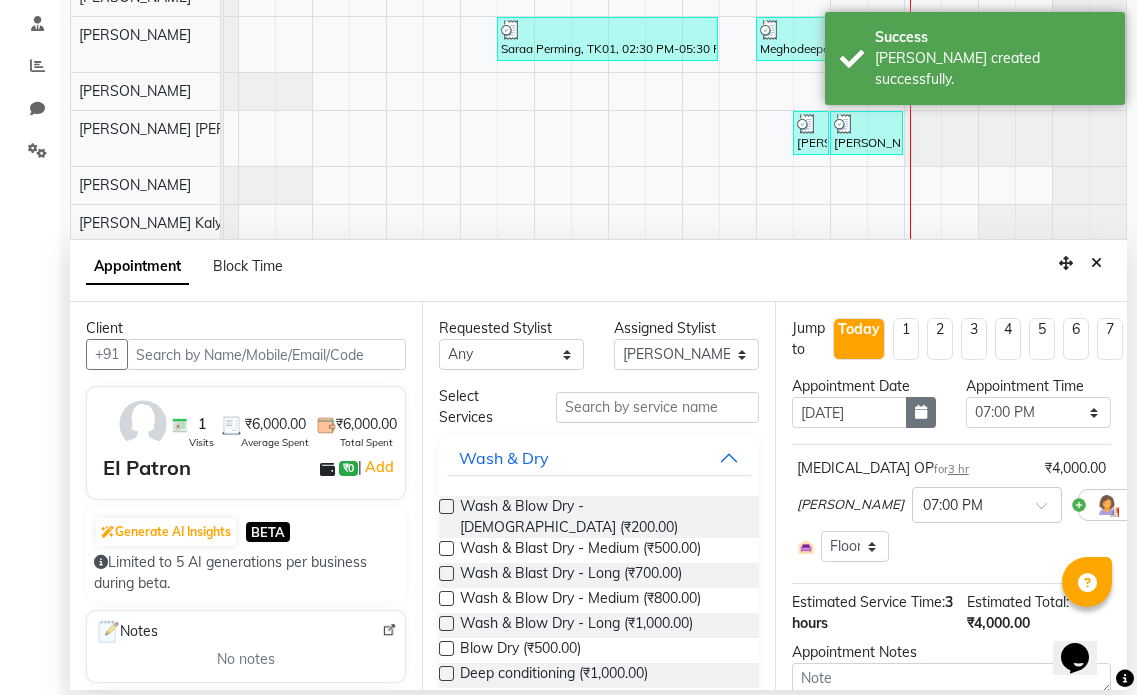 click at bounding box center [921, 412] 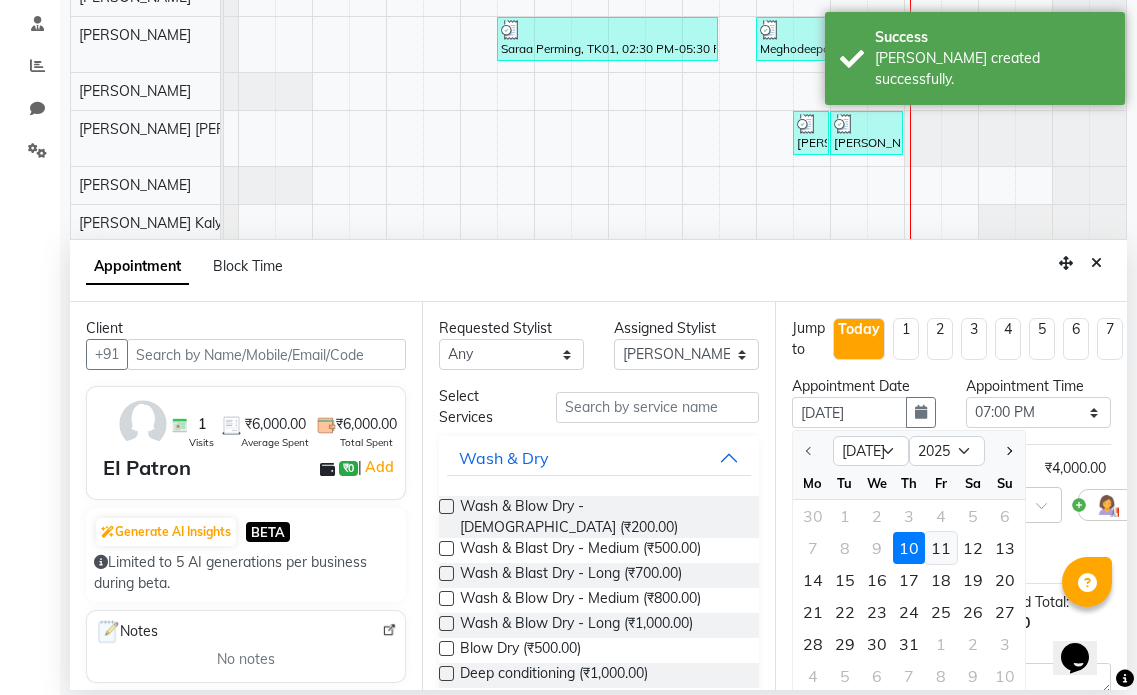 click on "11" at bounding box center [941, 548] 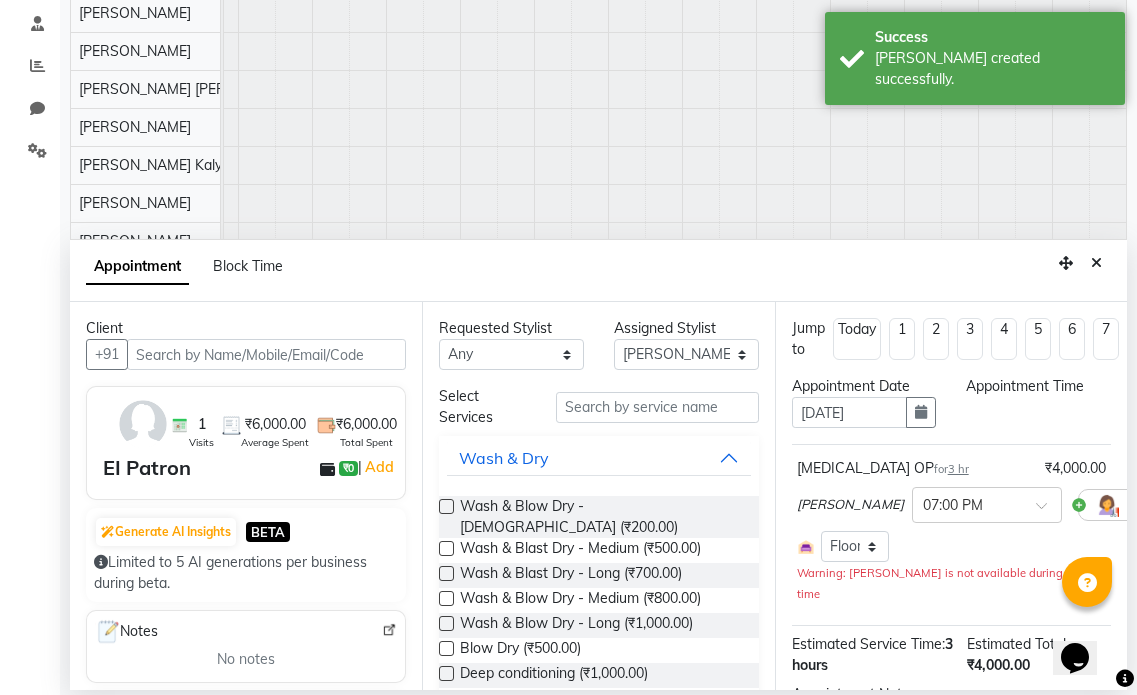 scroll, scrollTop: 0, scrollLeft: 134, axis: horizontal 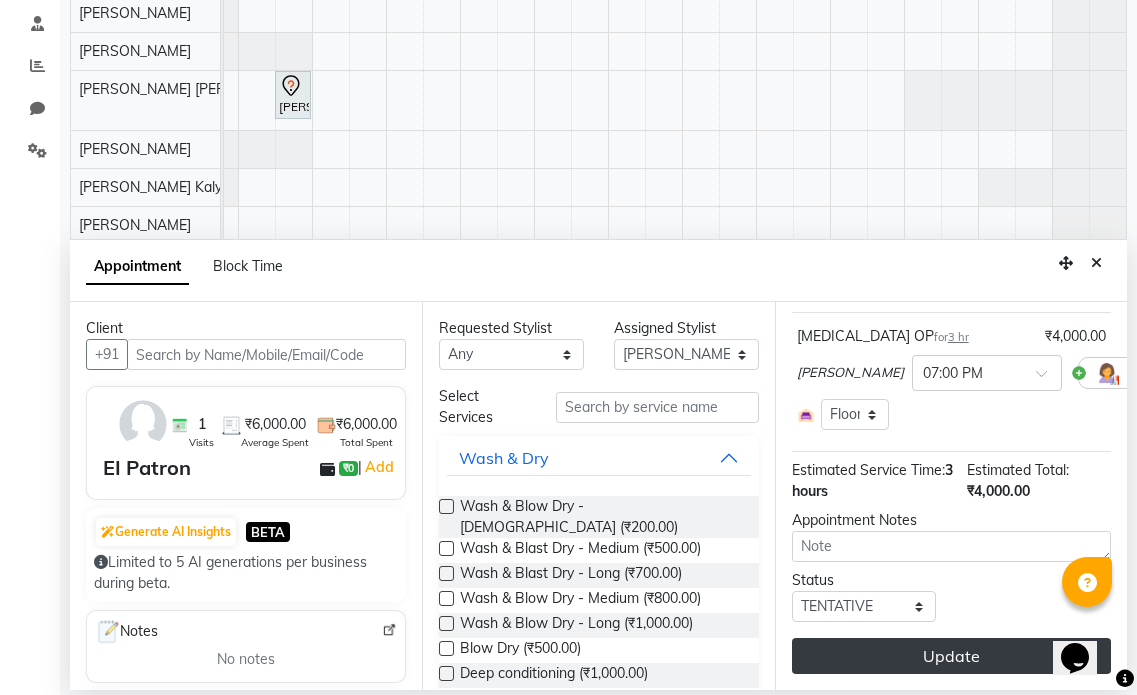 click on "Update" at bounding box center (951, 656) 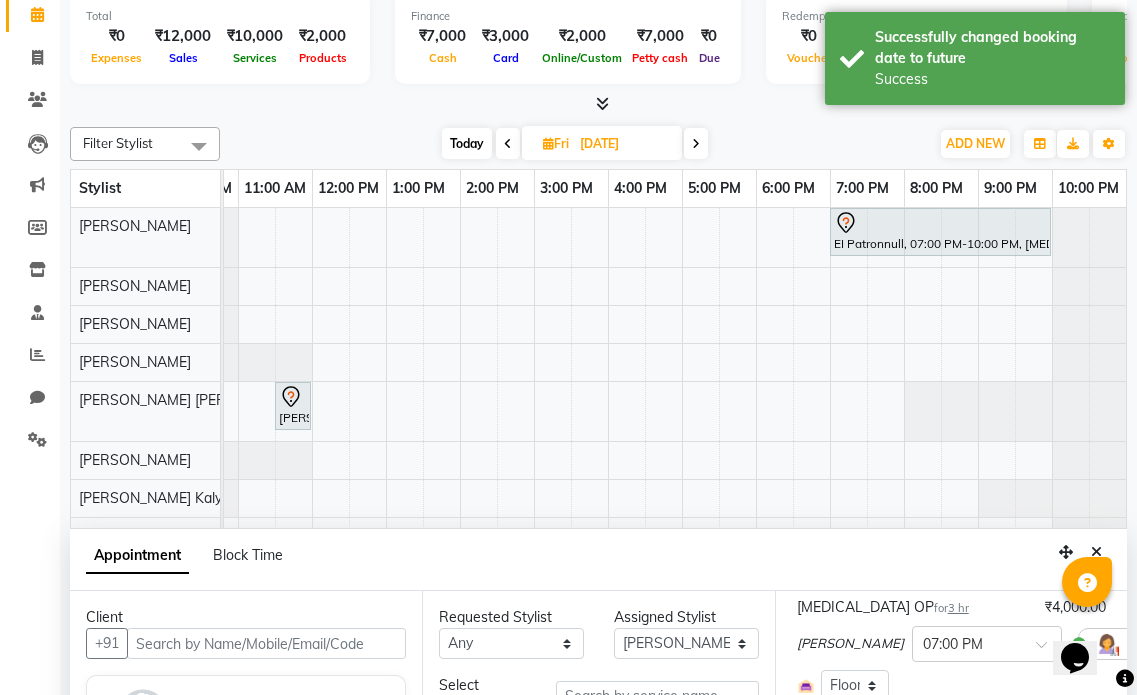 scroll, scrollTop: 0, scrollLeft: 0, axis: both 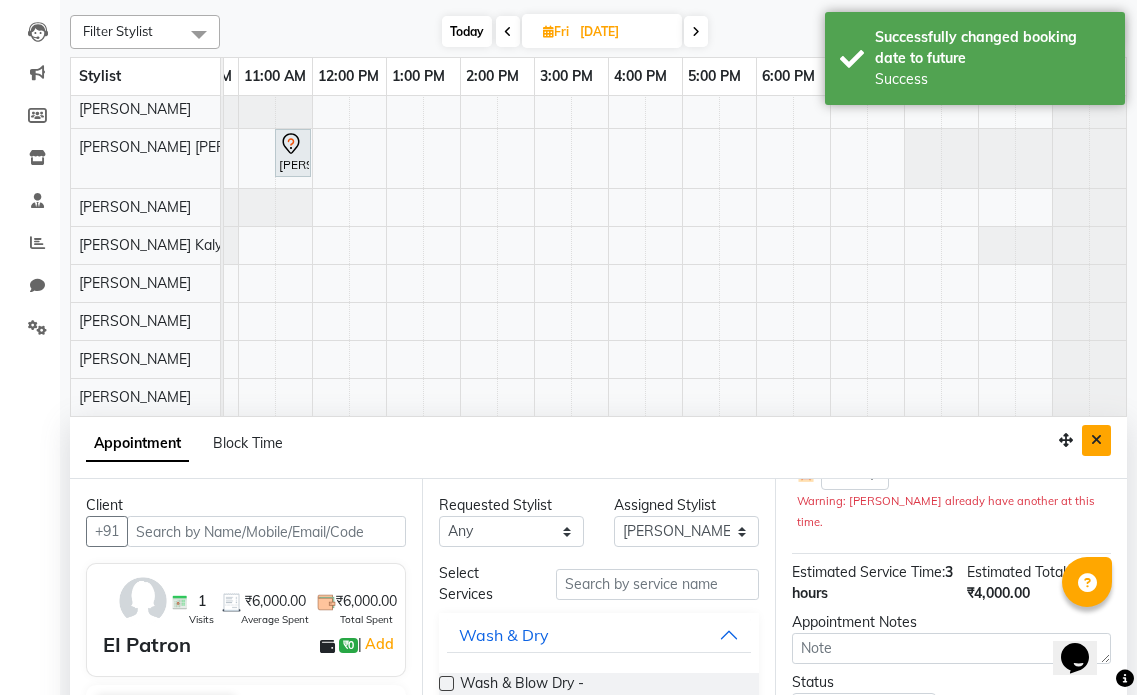 click at bounding box center (1096, 440) 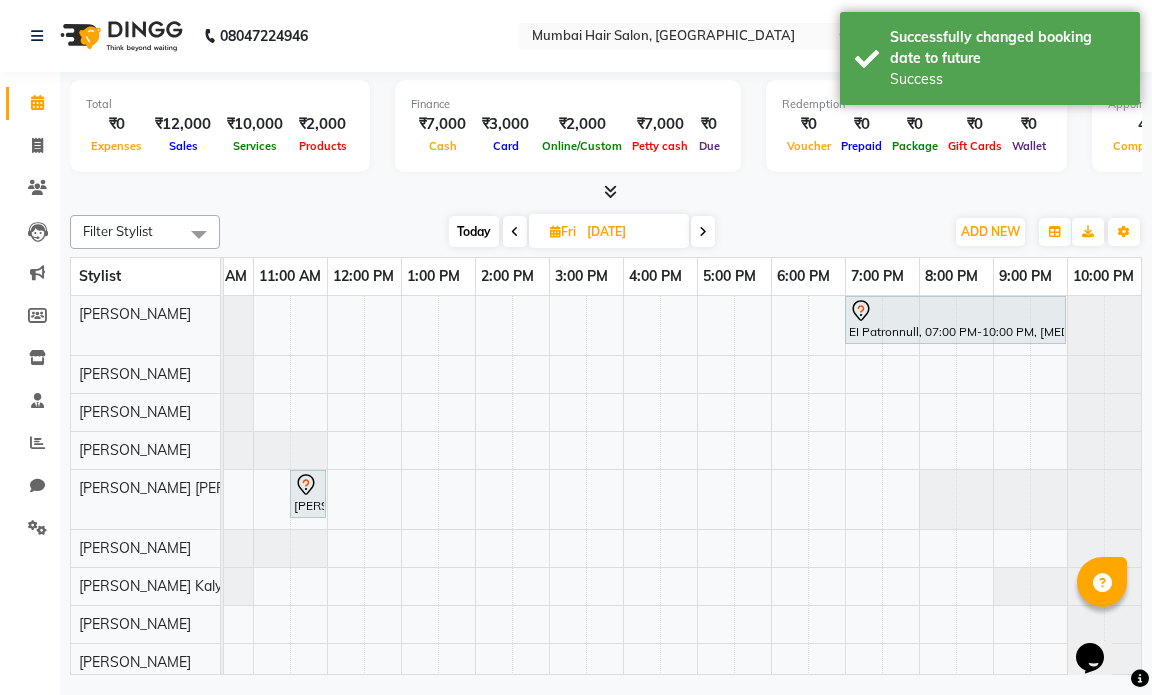 click at bounding box center [515, 232] 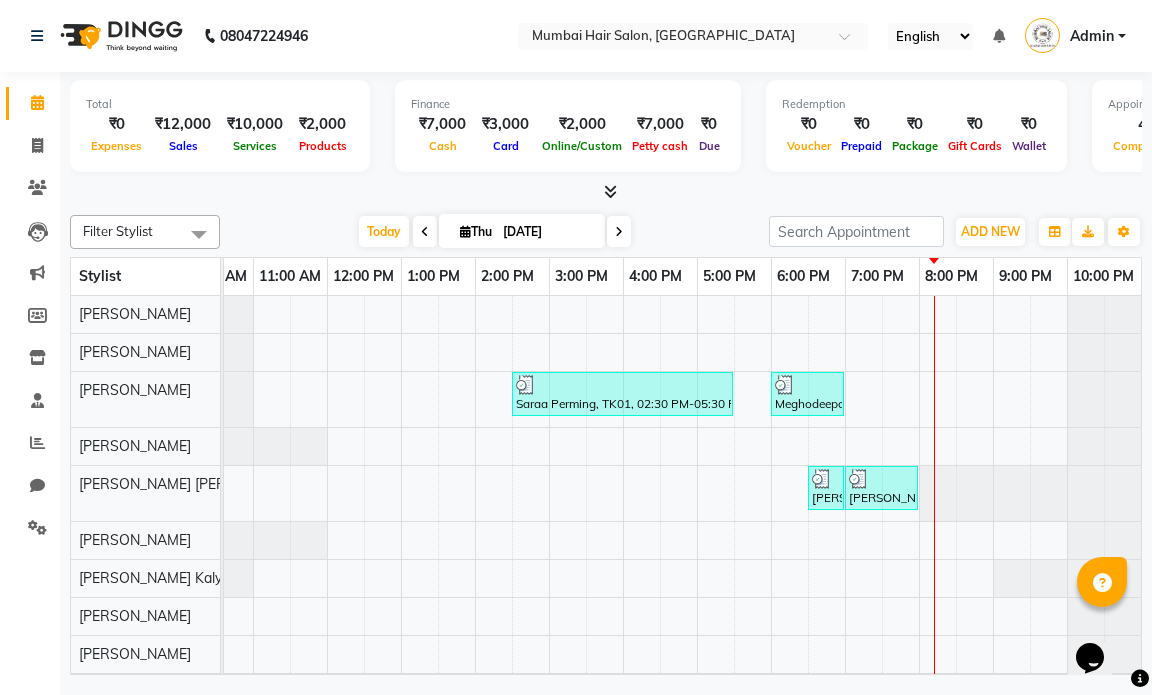 scroll, scrollTop: 90, scrollLeft: 119, axis: both 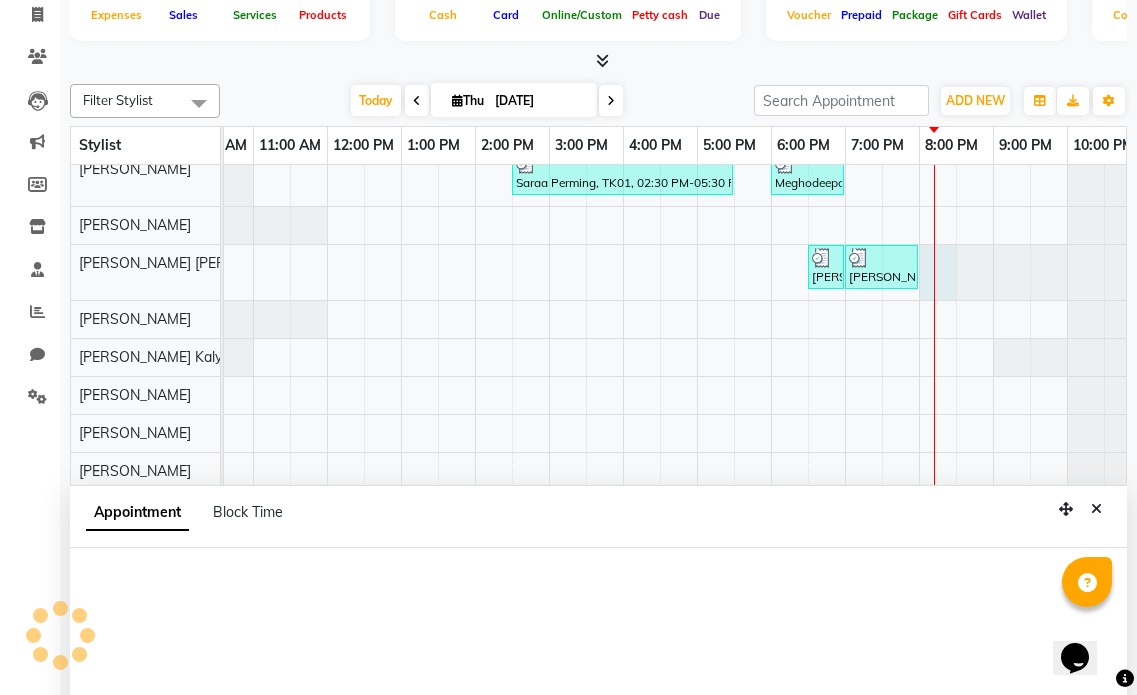 select on "66016" 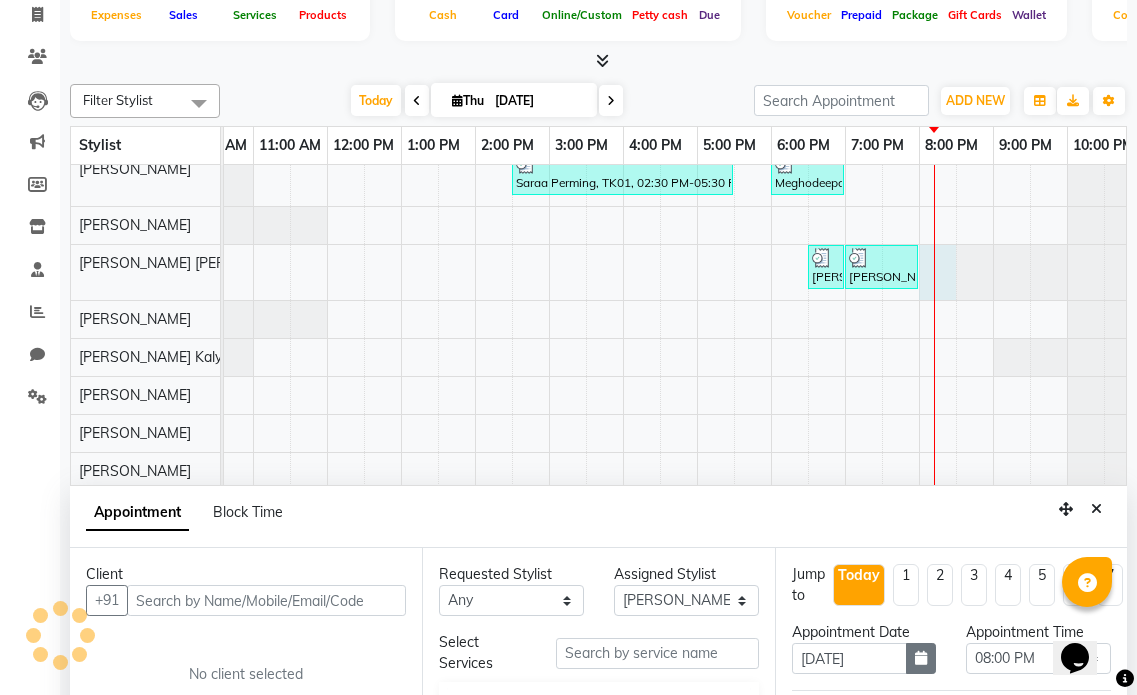 scroll, scrollTop: 377, scrollLeft: 0, axis: vertical 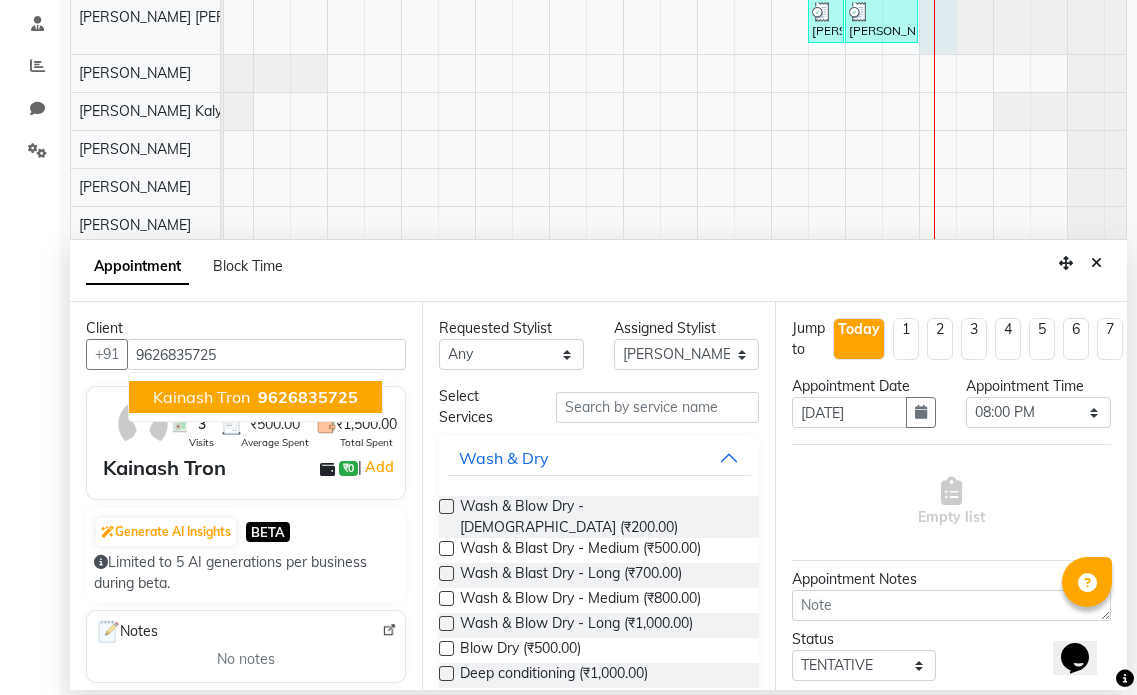 click on "9626835725" at bounding box center [308, 397] 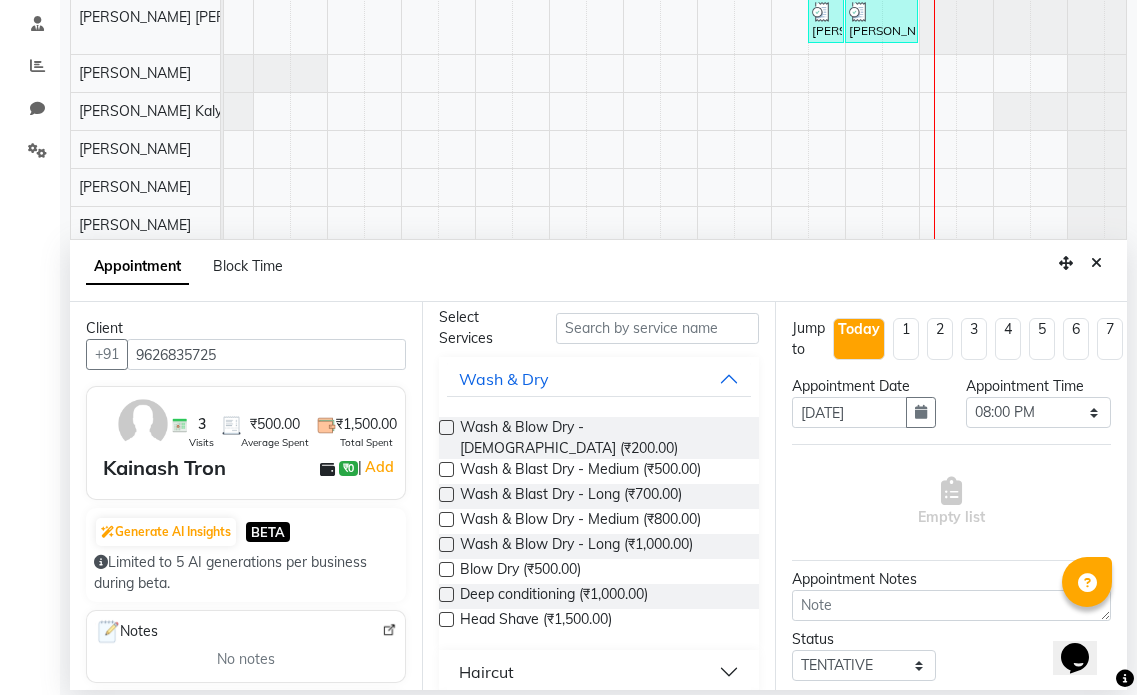scroll, scrollTop: 300, scrollLeft: 0, axis: vertical 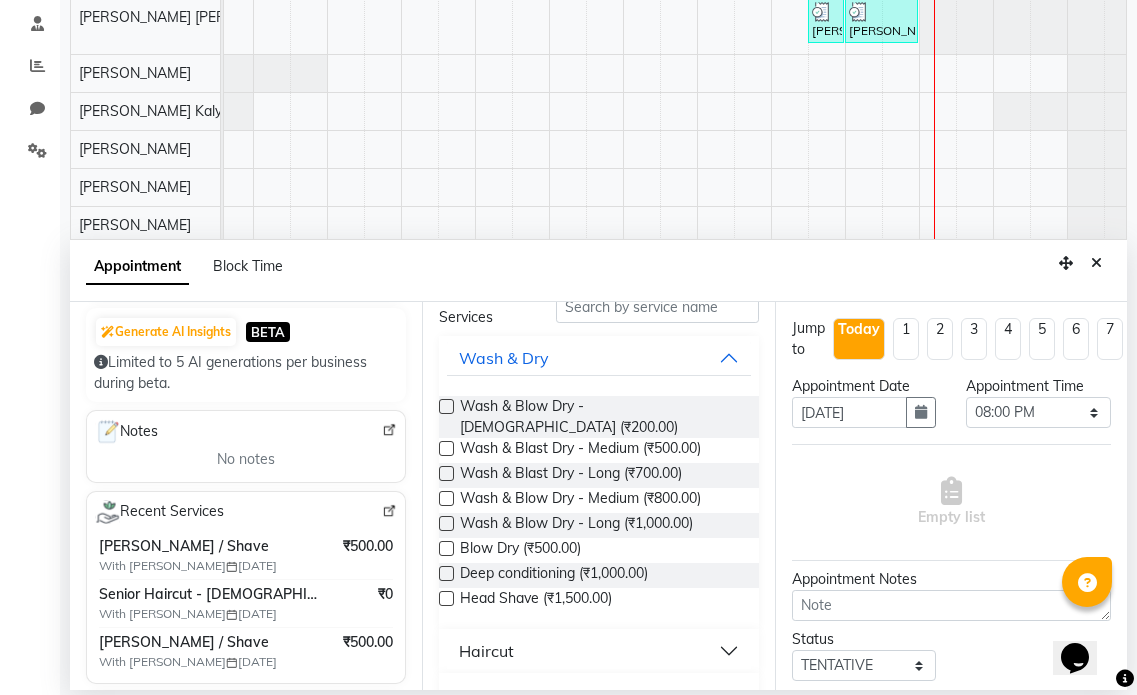 type on "9626835725" 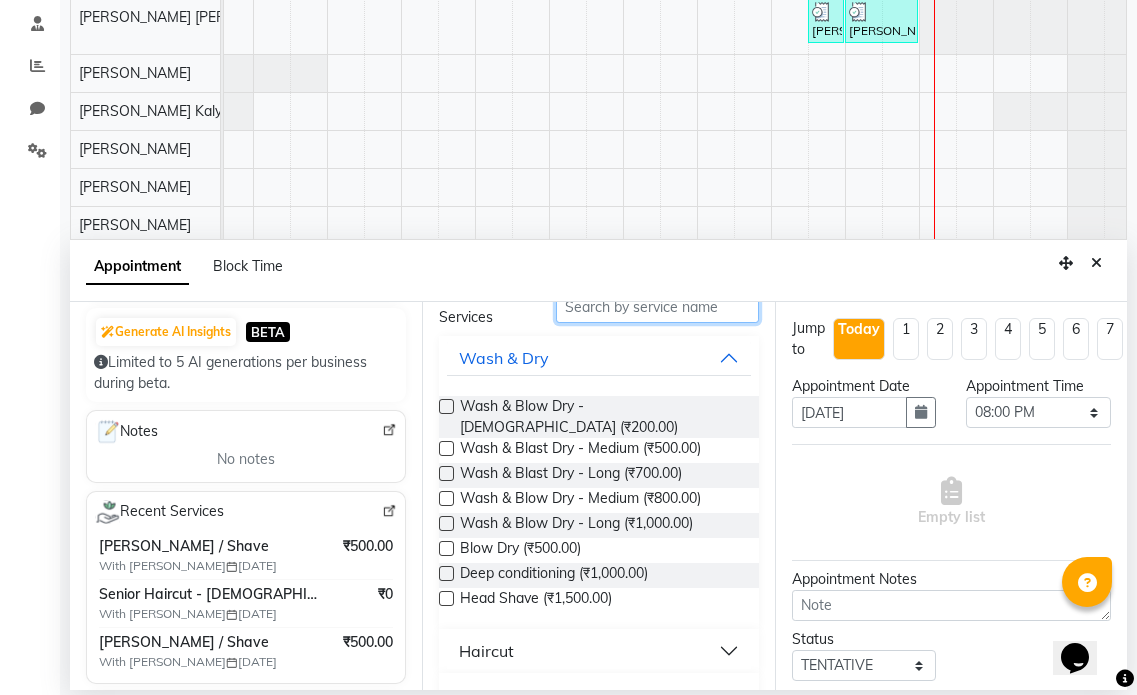 click at bounding box center (657, 307) 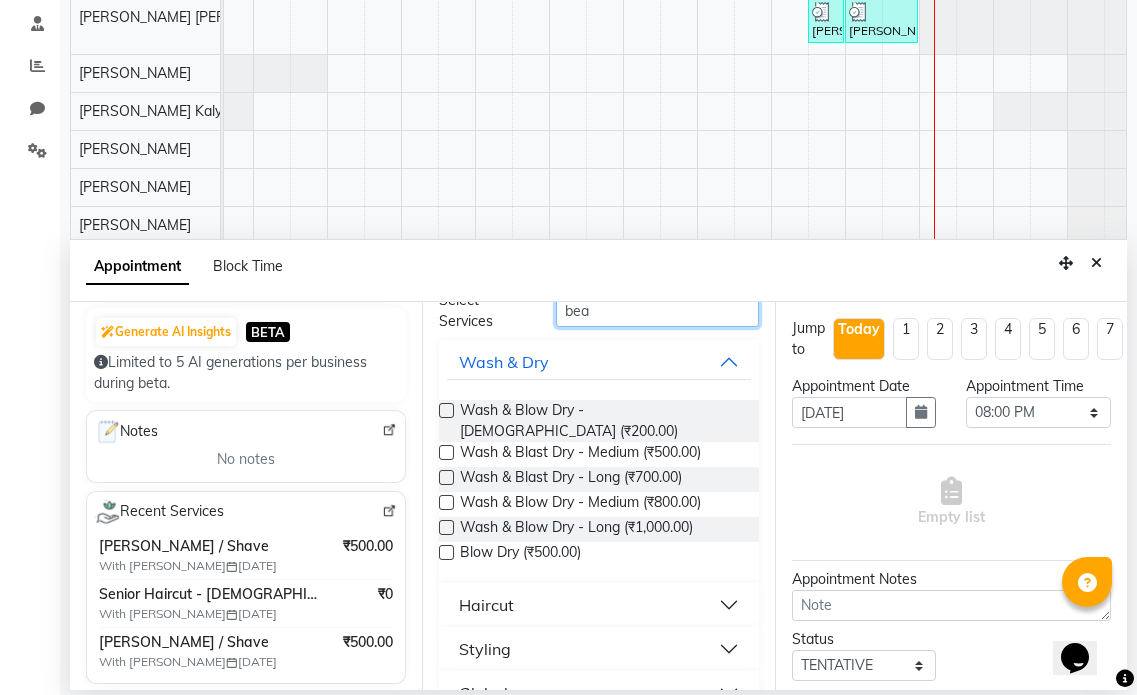 scroll, scrollTop: 0, scrollLeft: 0, axis: both 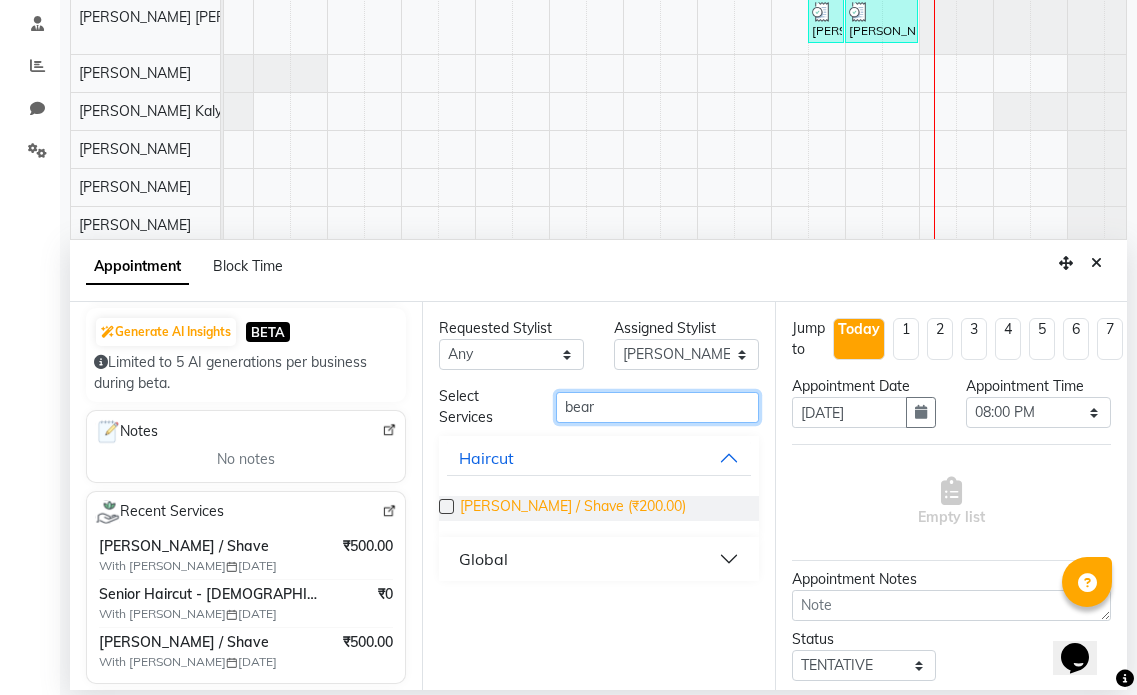 type on "bear" 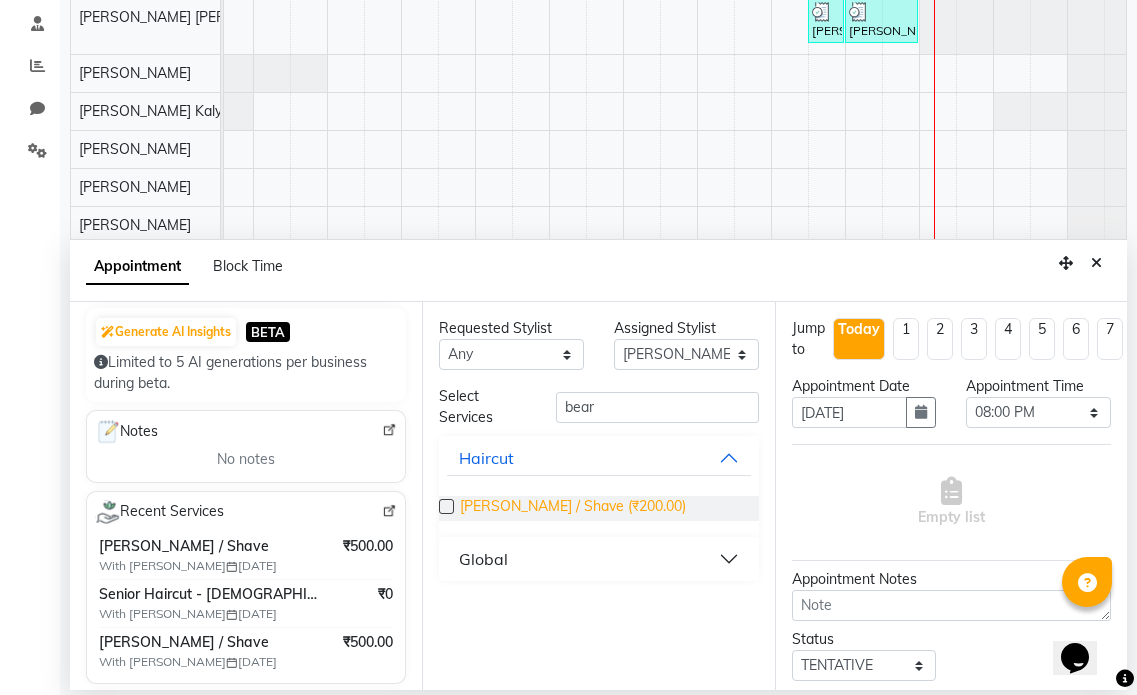 click on "[PERSON_NAME] / Shave (₹200.00)" at bounding box center [573, 508] 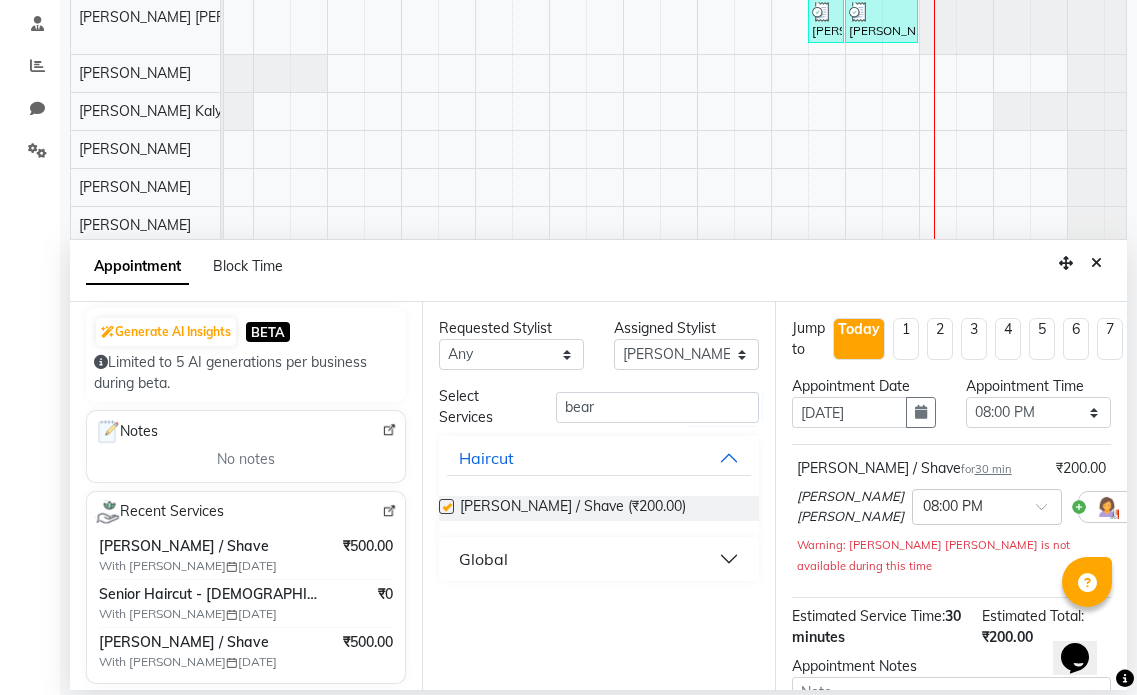 checkbox on "false" 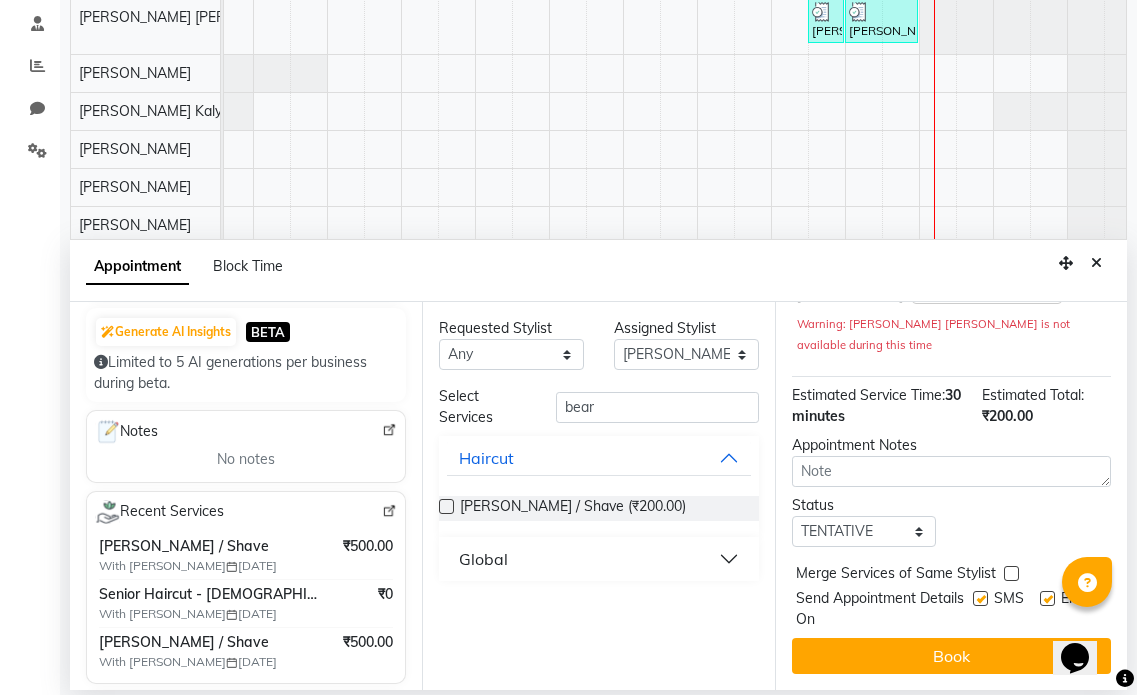 scroll, scrollTop: 256, scrollLeft: 0, axis: vertical 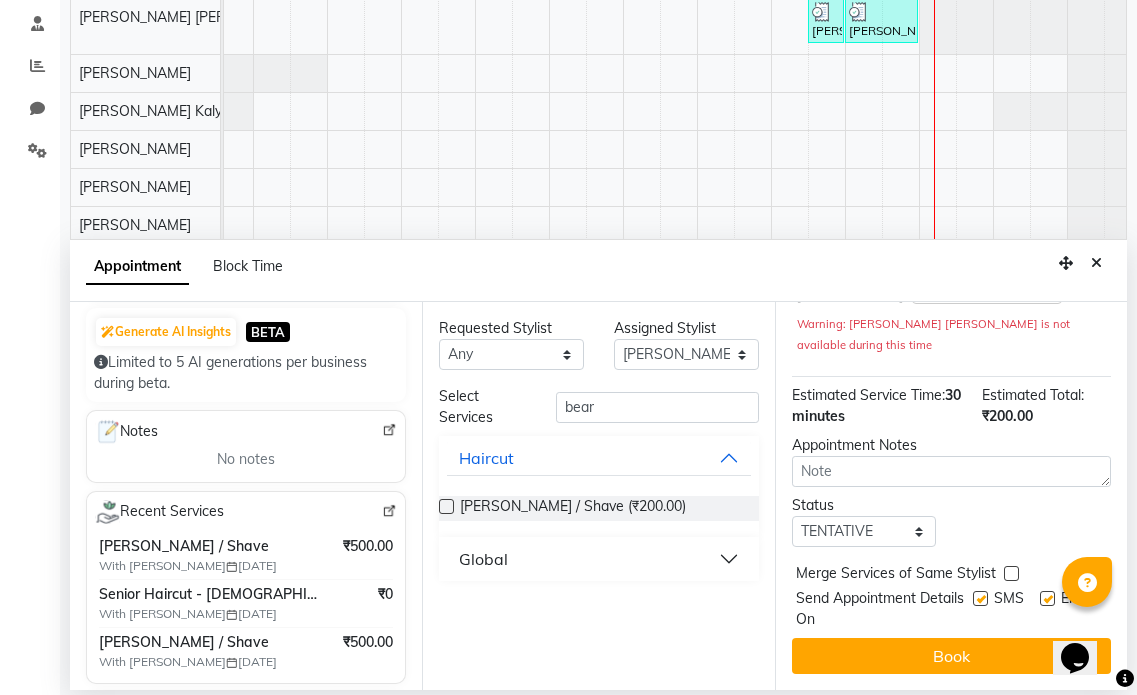 click at bounding box center [1047, 598] 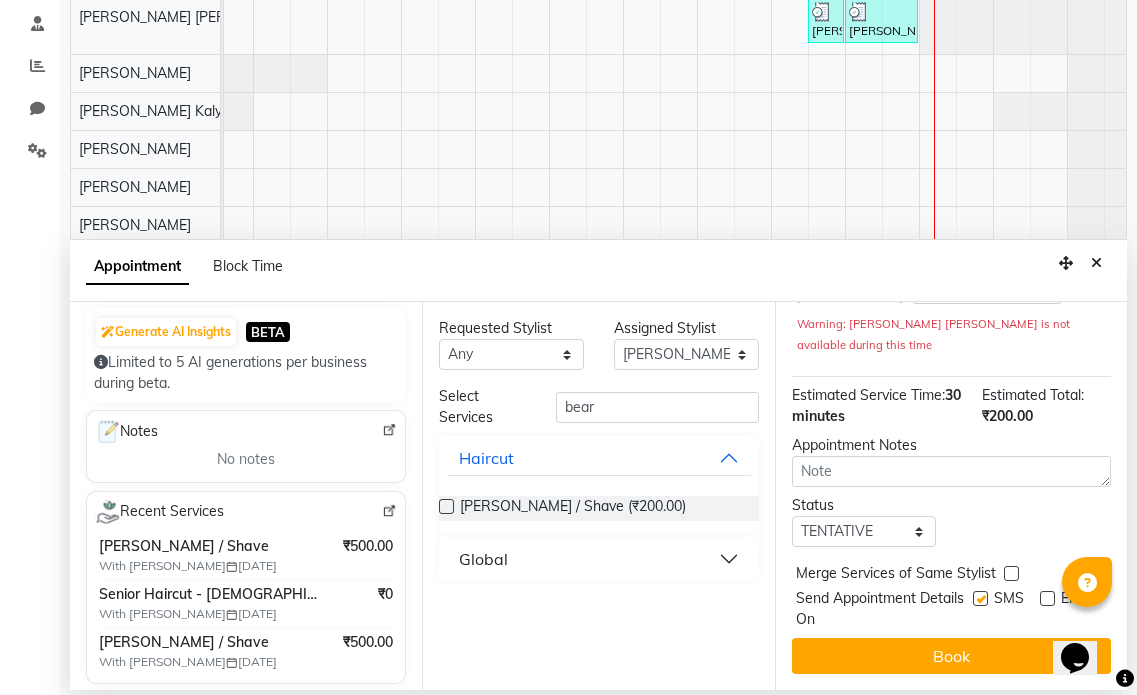 click at bounding box center (979, 611) 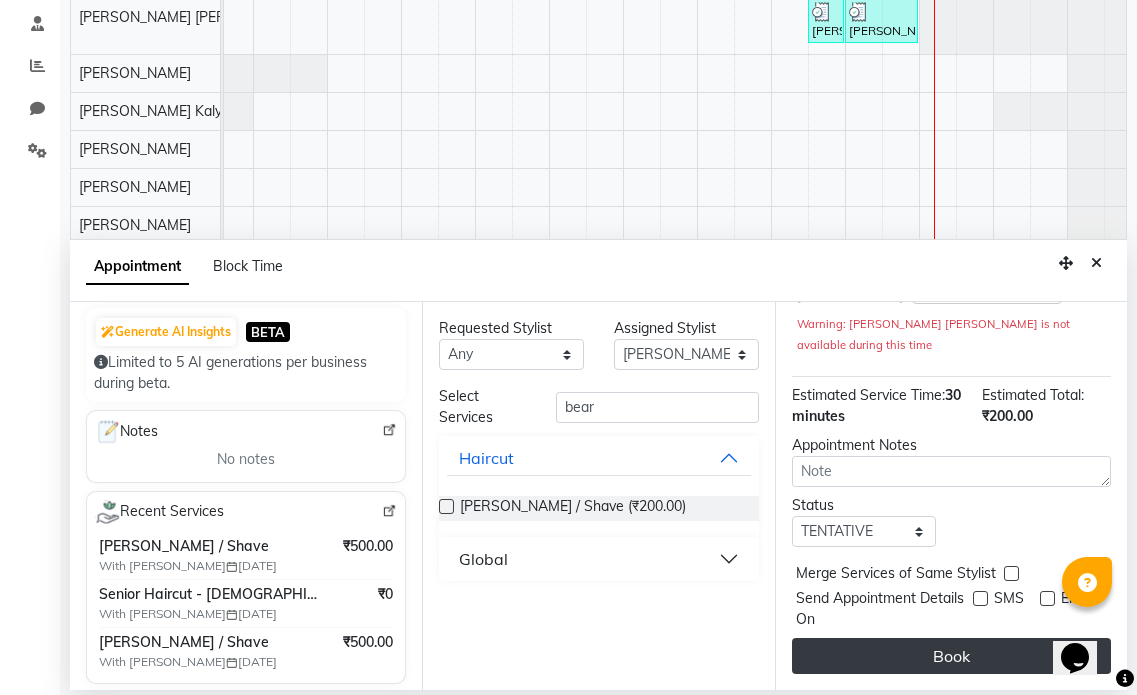 click on "Book" at bounding box center [951, 656] 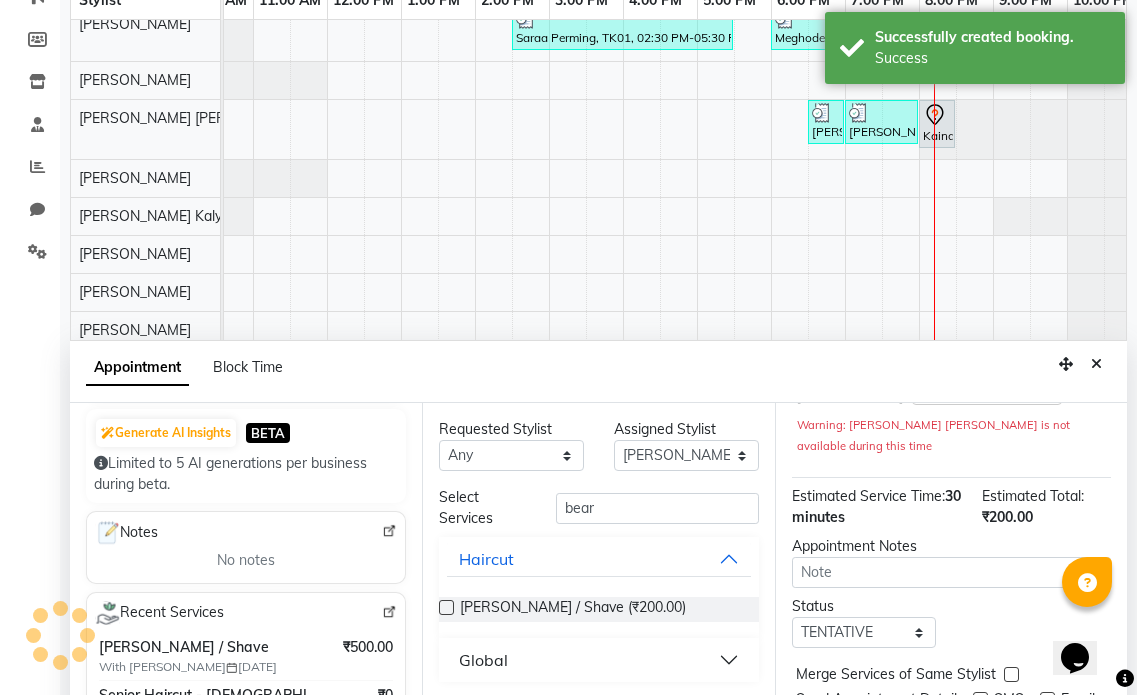 scroll, scrollTop: 0, scrollLeft: 0, axis: both 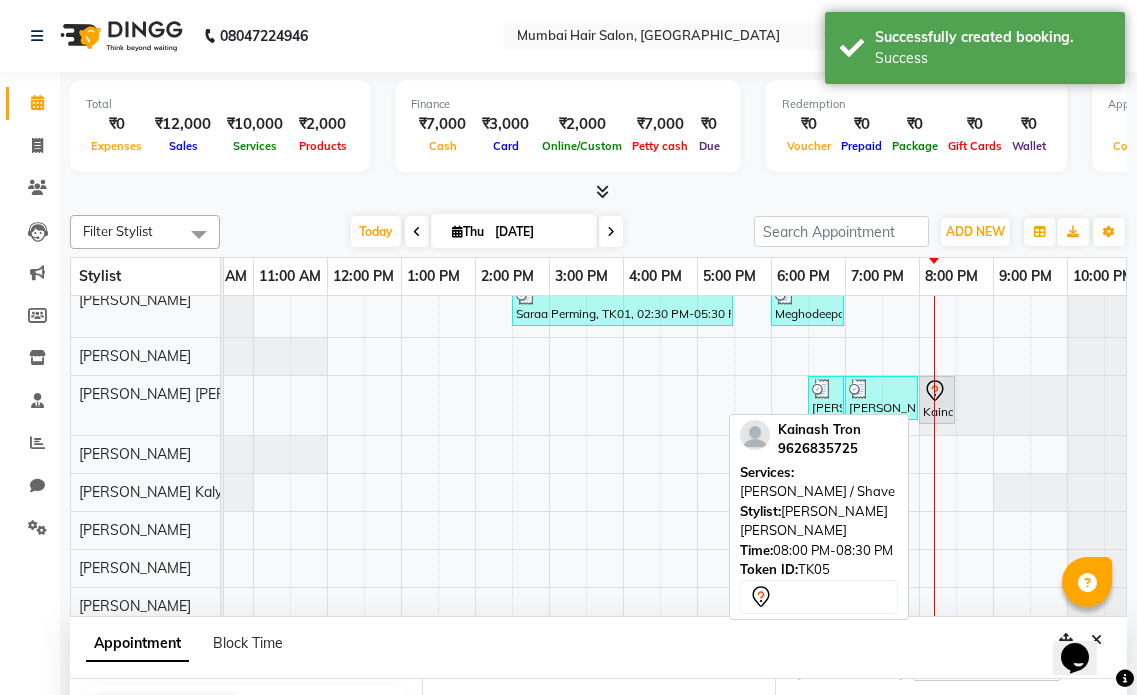 click on "Kainash Tron, TK05, 08:00 PM-08:30 PM, [PERSON_NAME] / Shave" at bounding box center (937, 400) 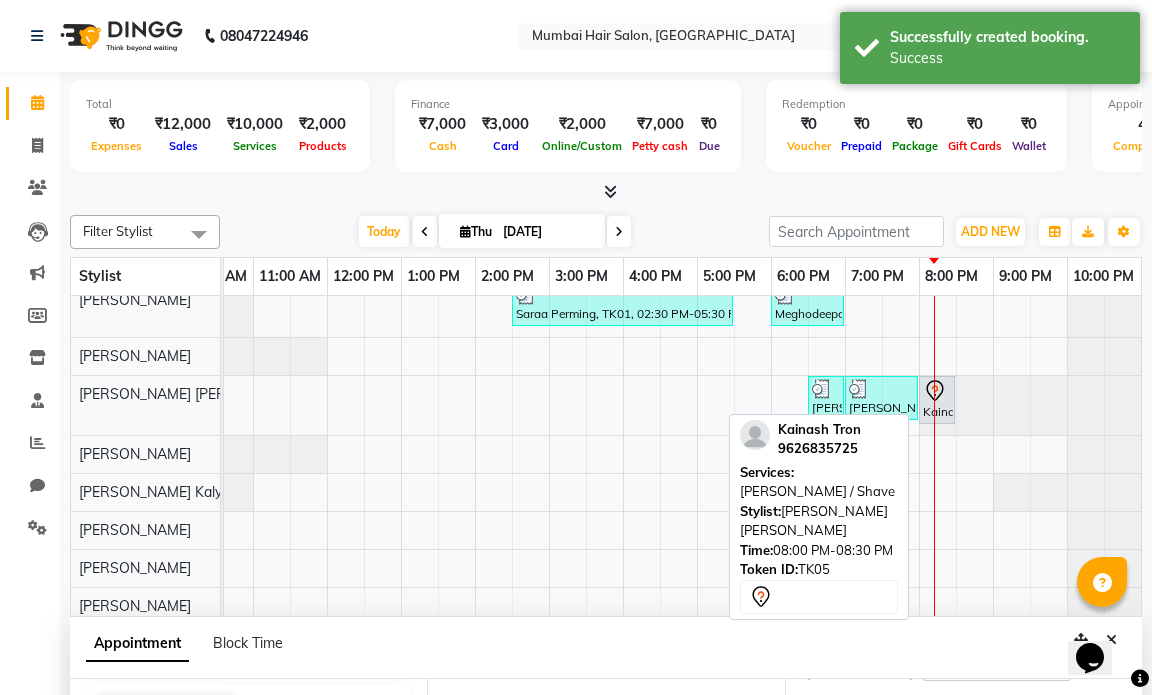 select on "7" 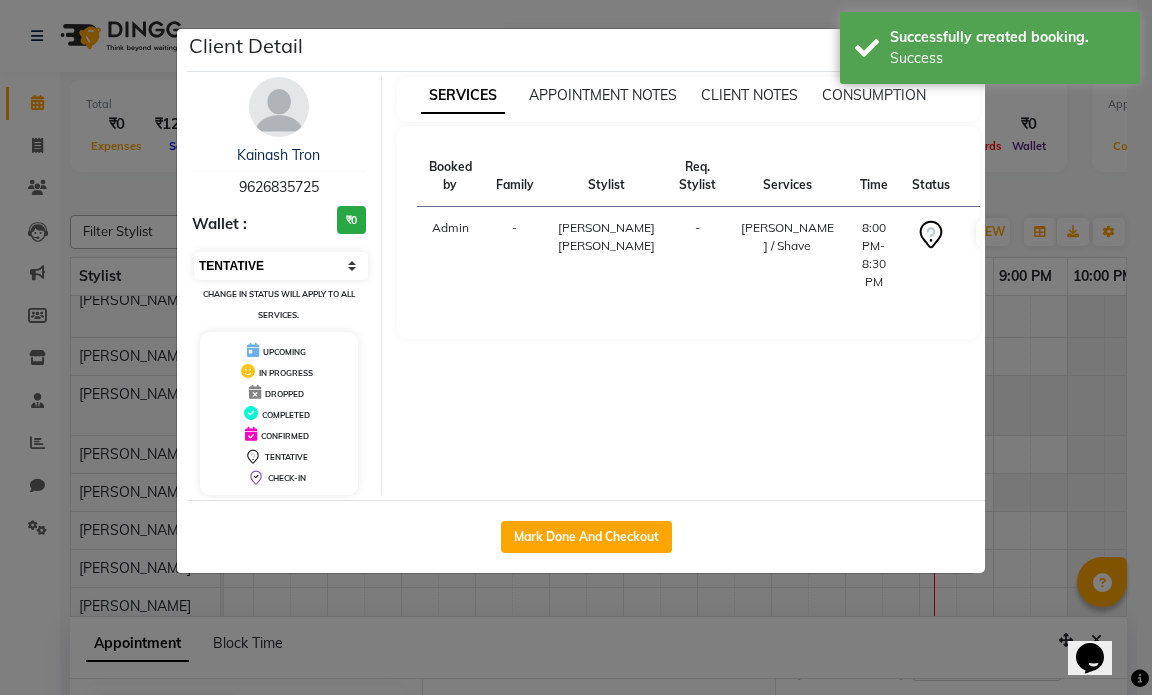 drag, startPoint x: 318, startPoint y: 254, endPoint x: 315, endPoint y: 268, distance: 14.3178215 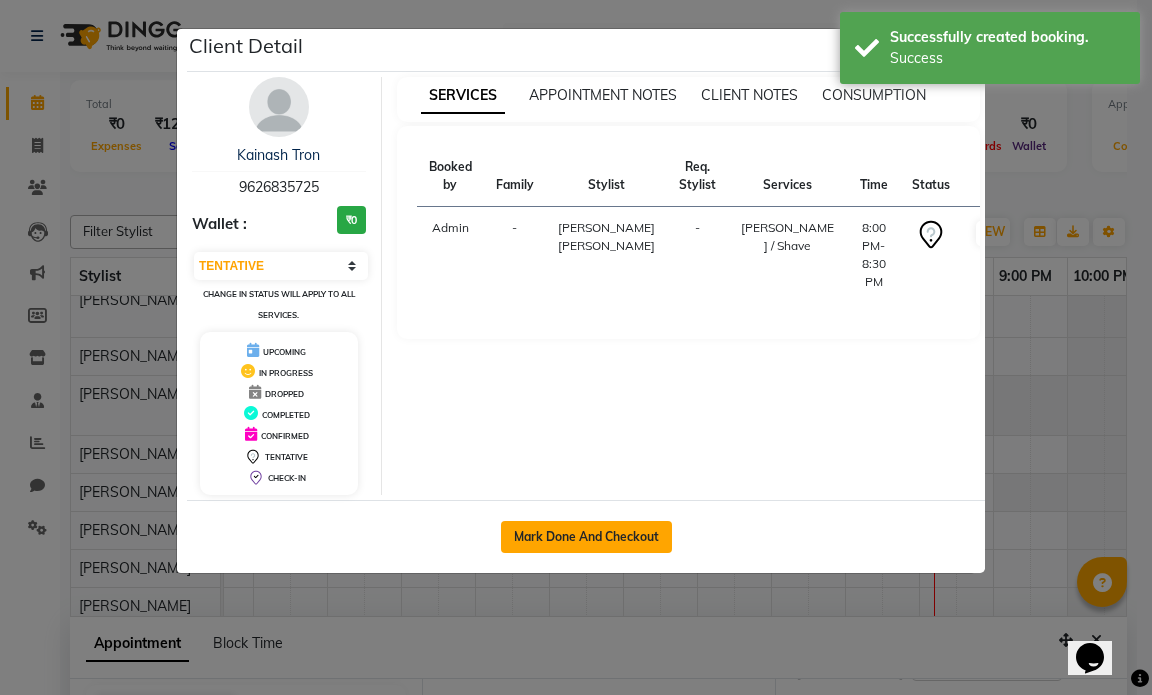 click on "Mark Done And Checkout" 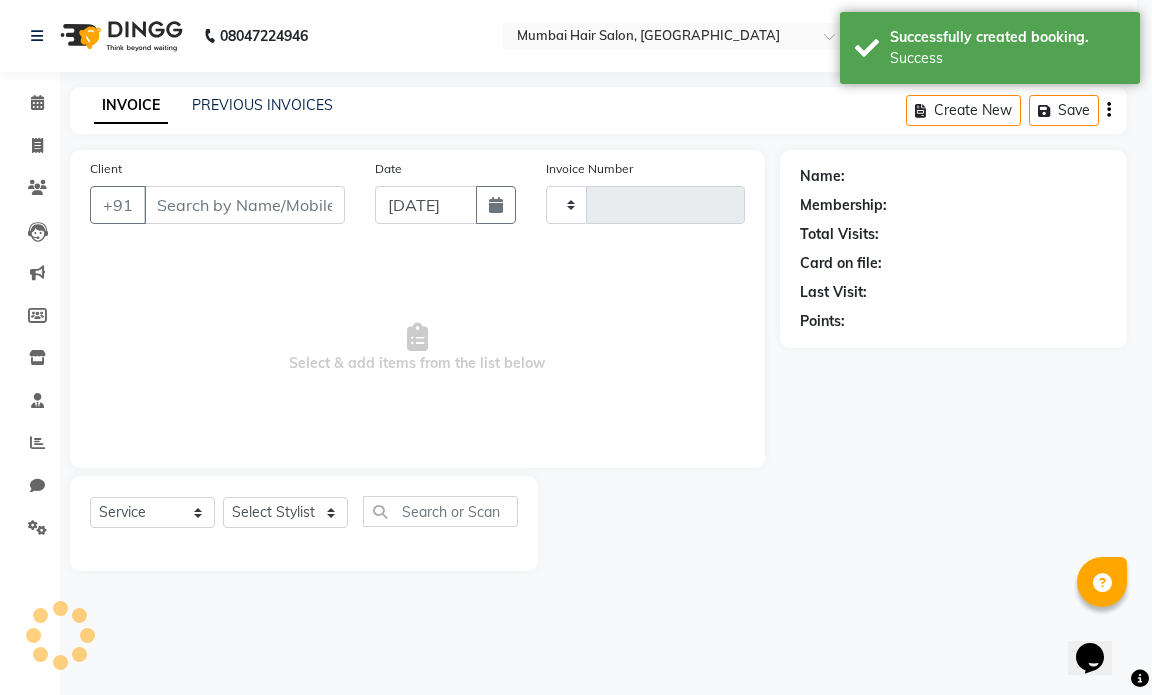 type on "0825" 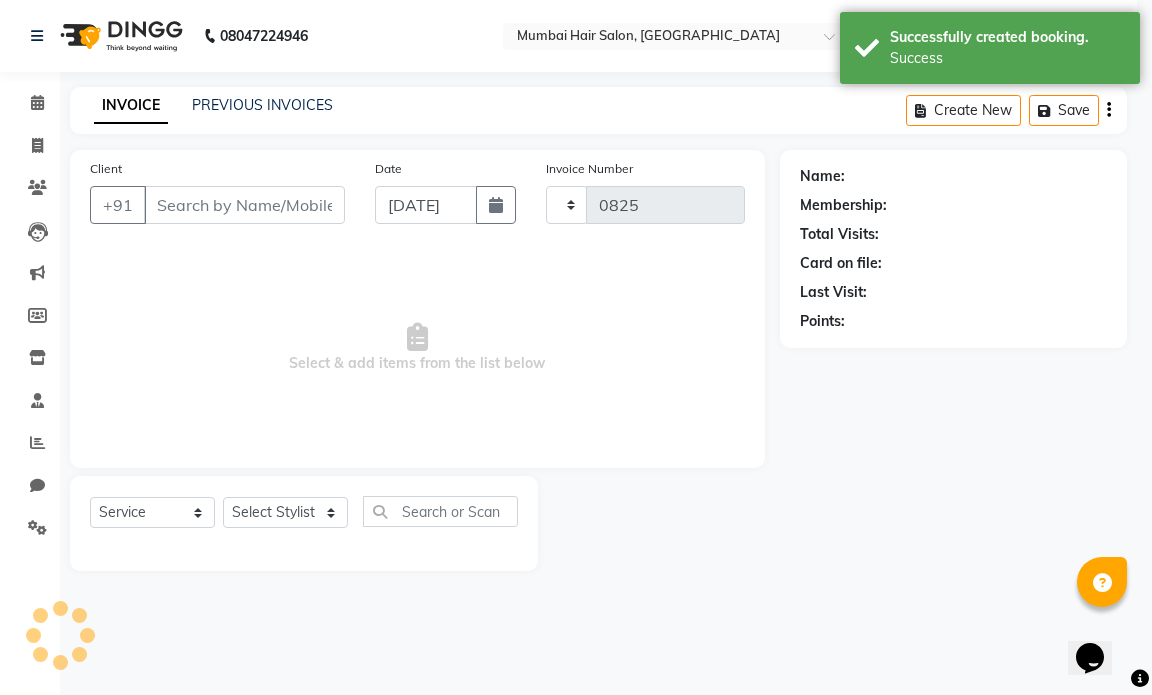 select on "7487" 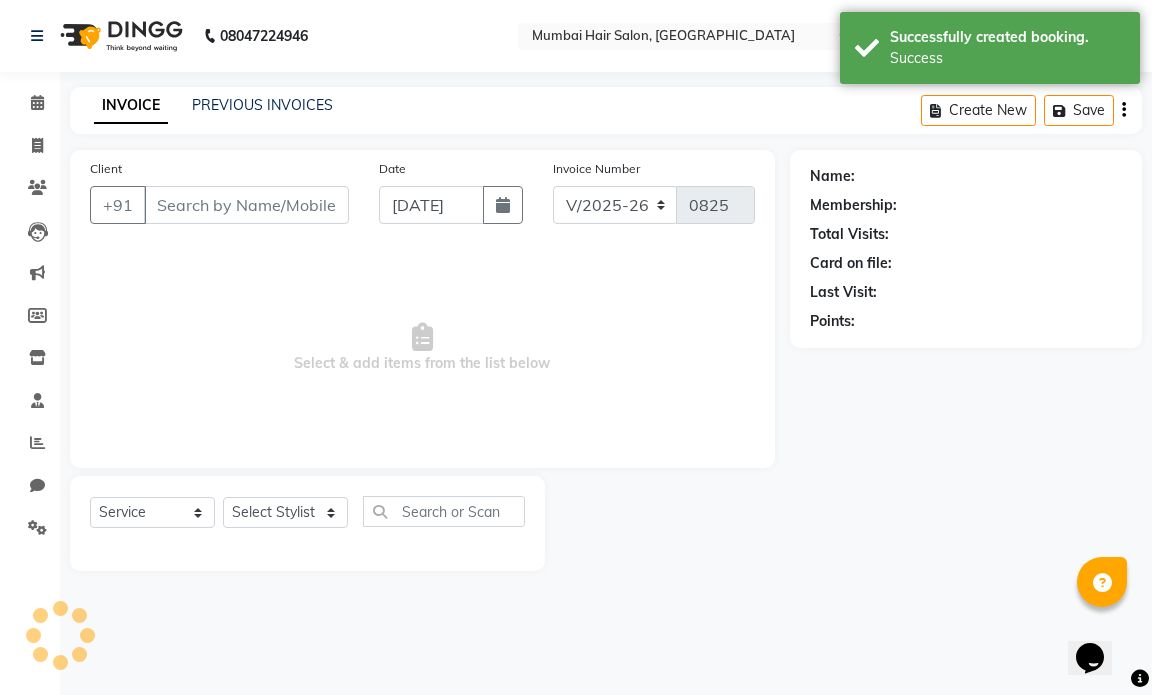 type on "9626835725" 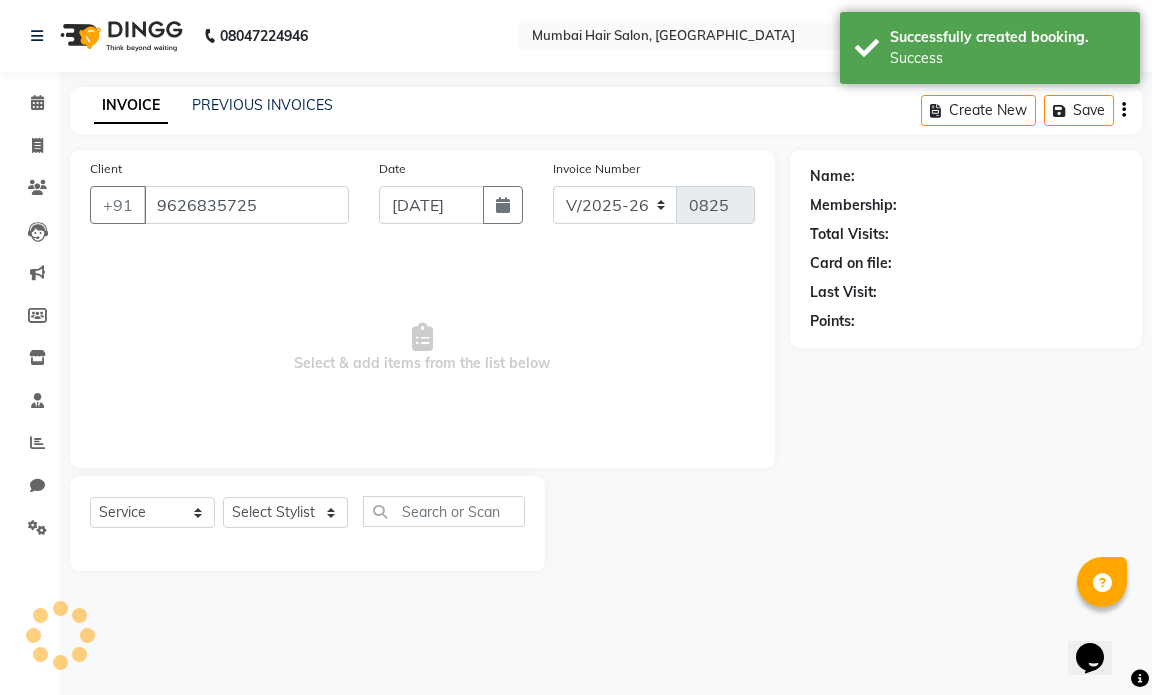 select on "66016" 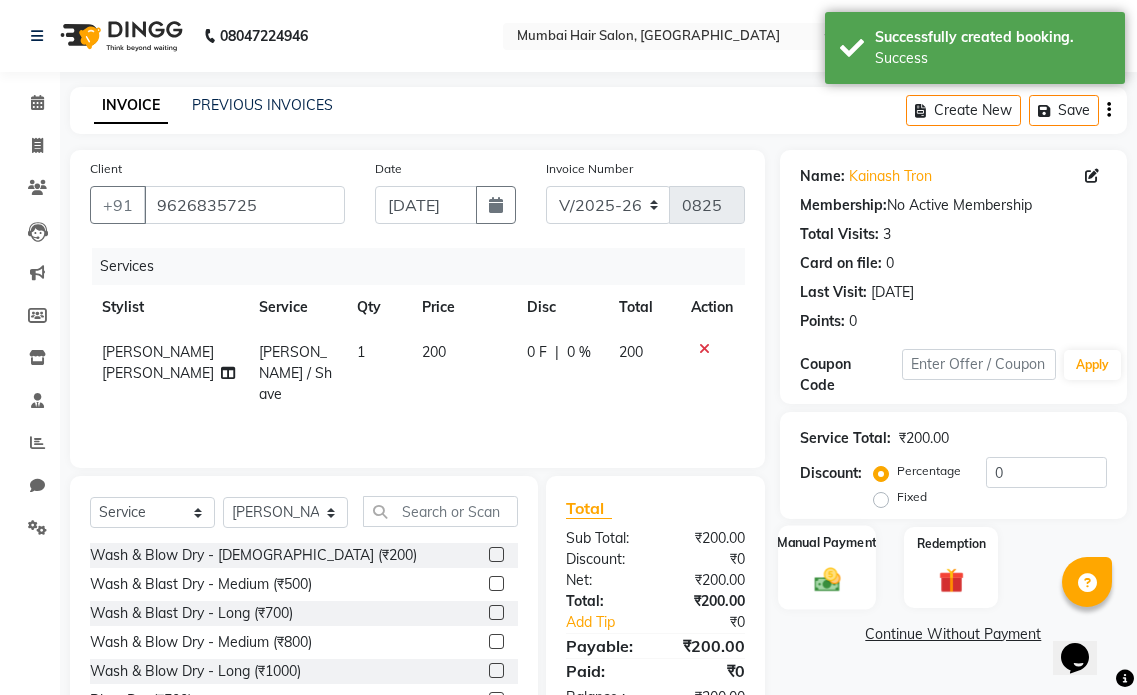 click 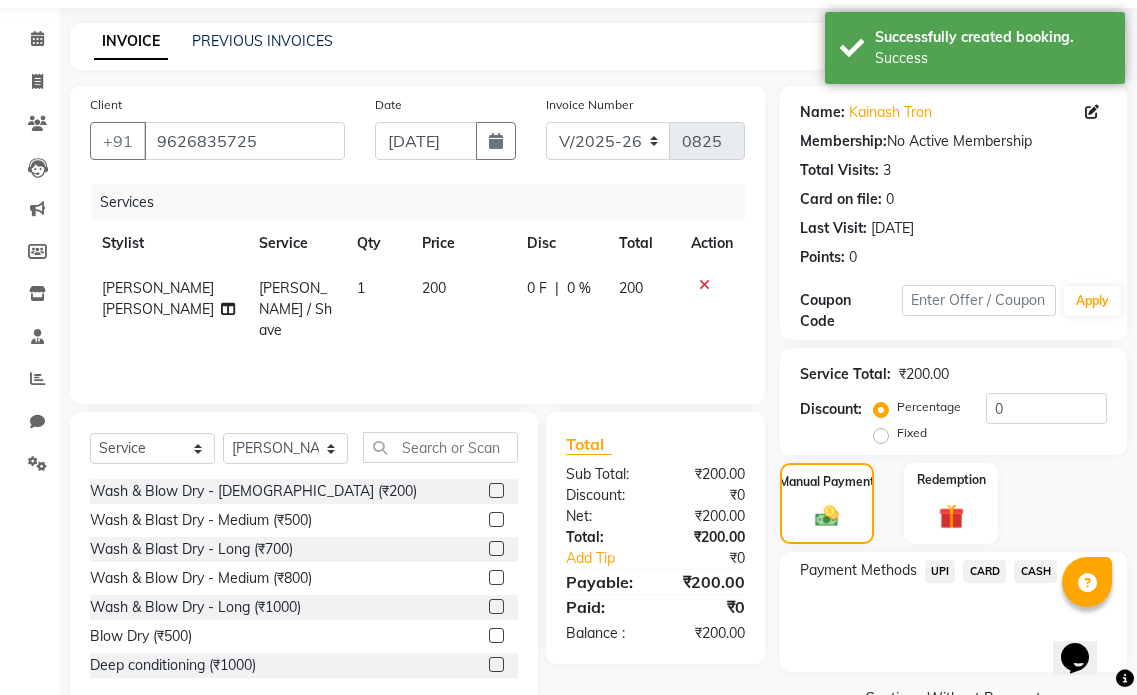 scroll, scrollTop: 100, scrollLeft: 0, axis: vertical 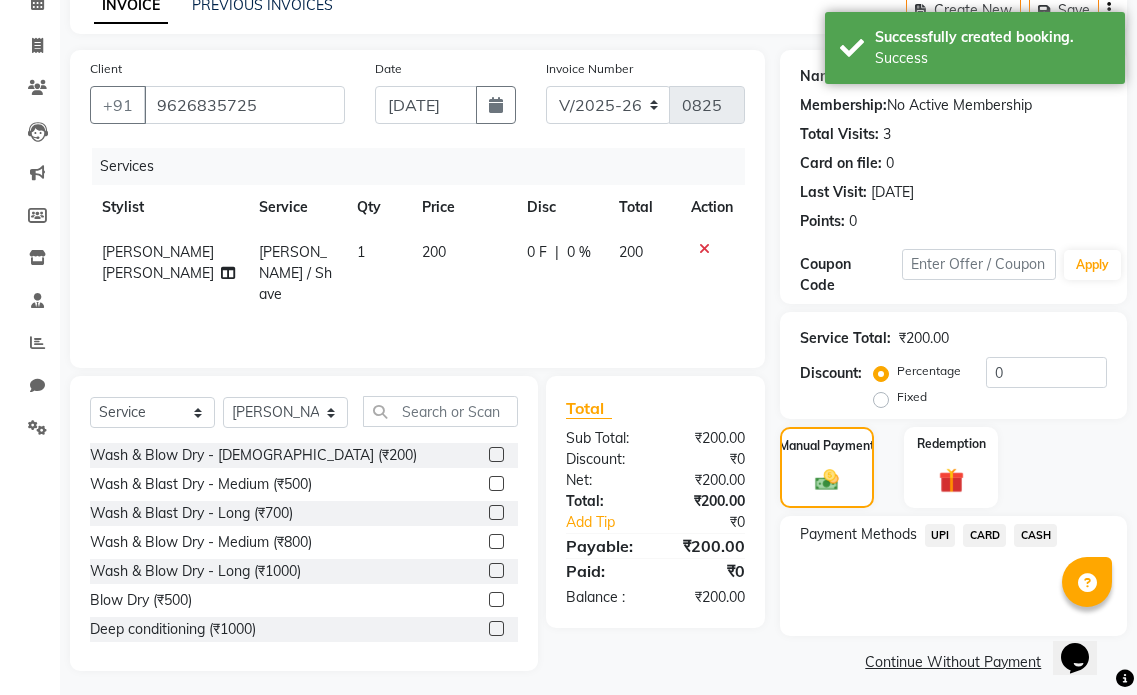 click on "UPI" 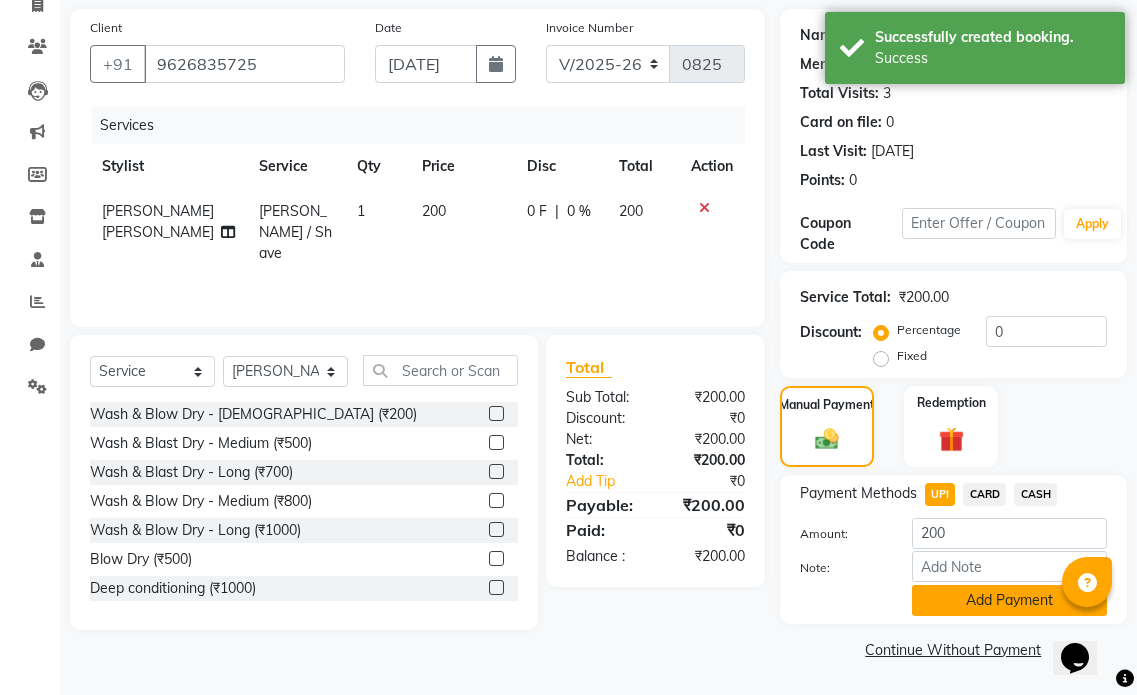 click on "Add Payment" 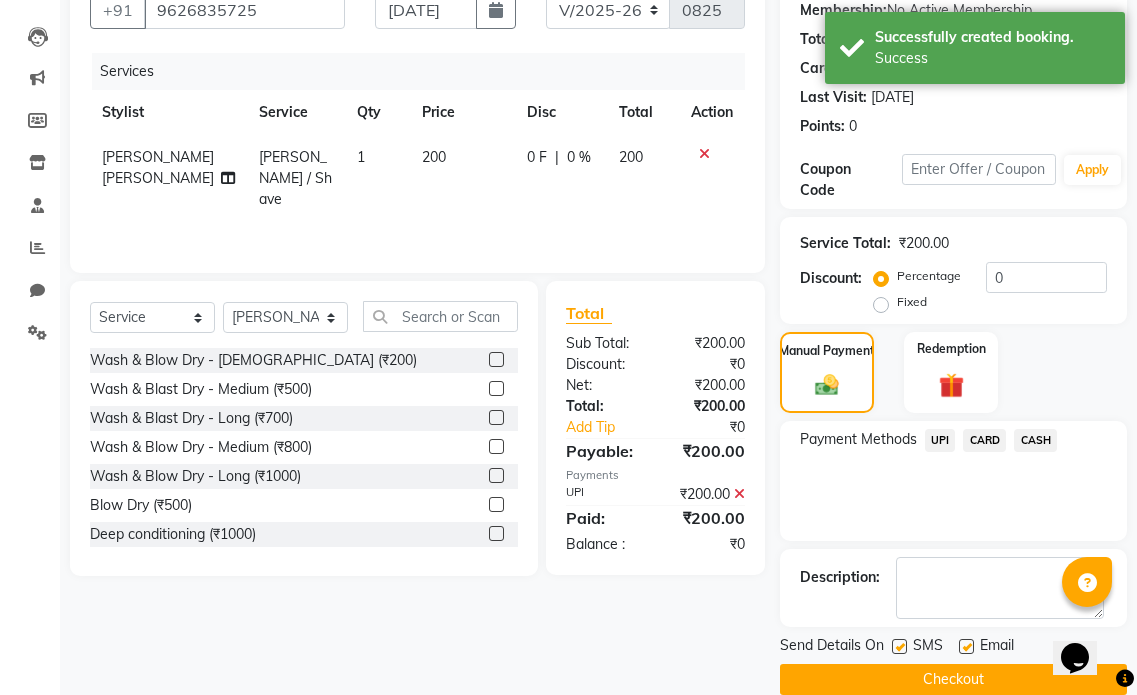 scroll, scrollTop: 225, scrollLeft: 0, axis: vertical 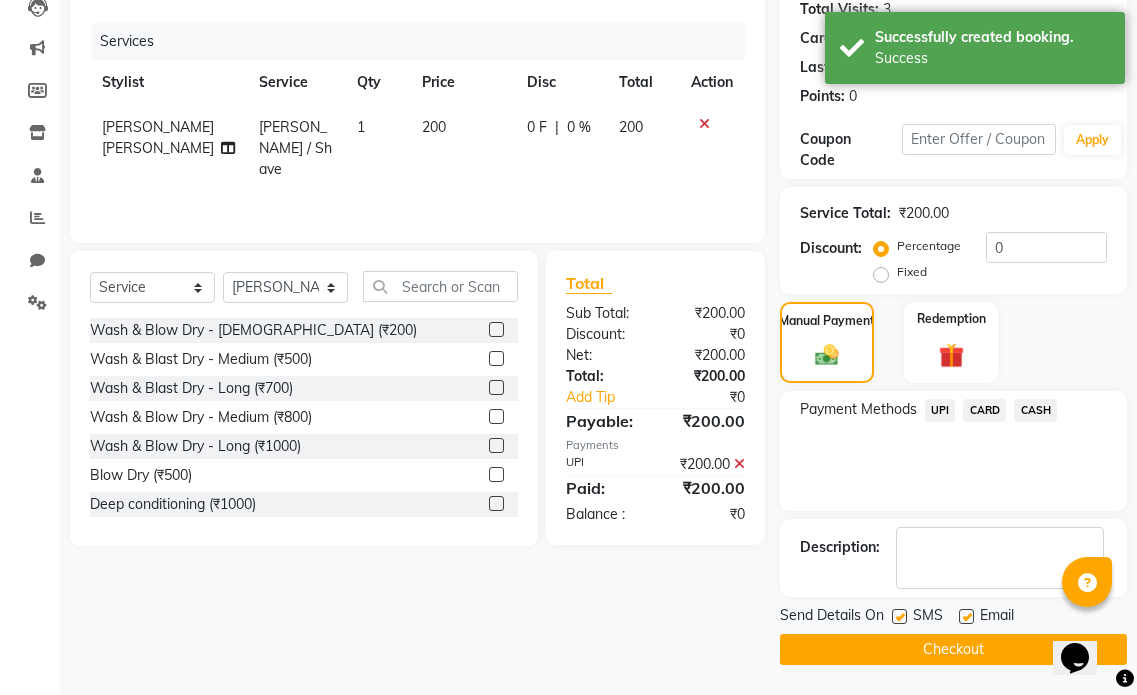 click 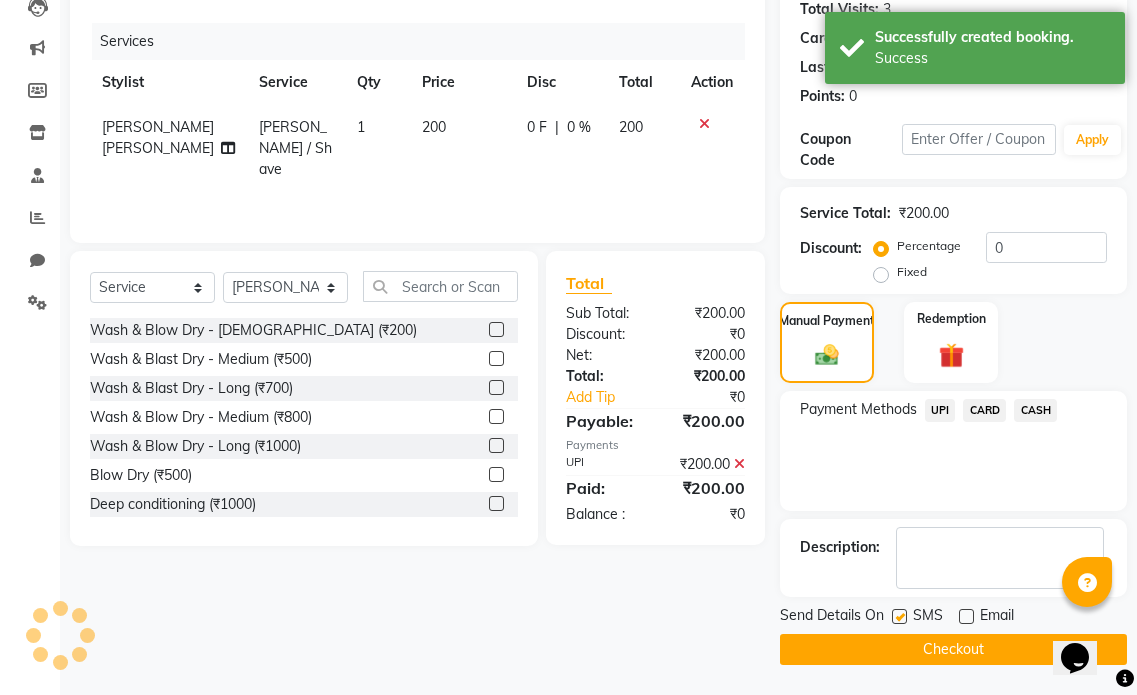 click on "SMS" 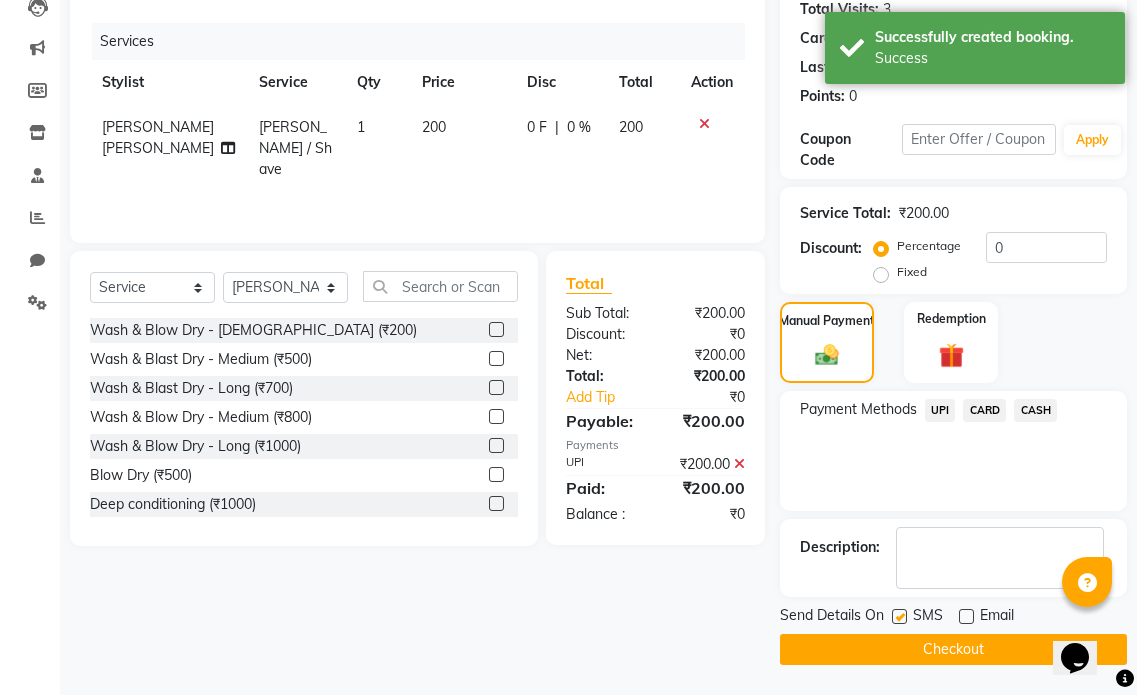click 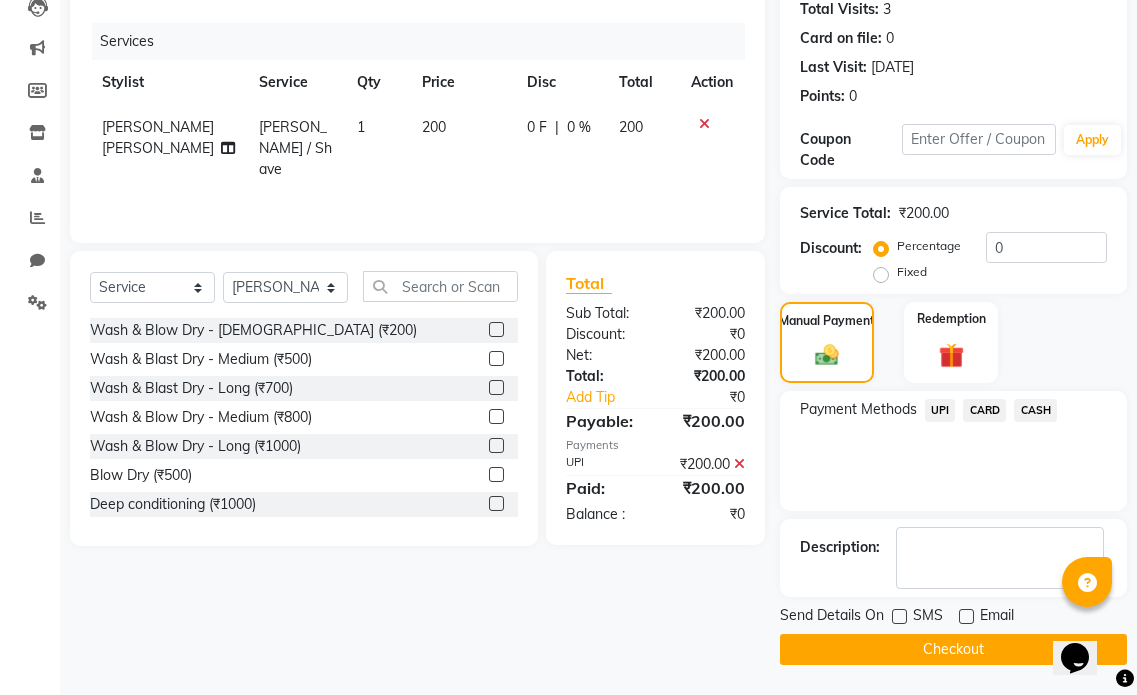 click on "Checkout" 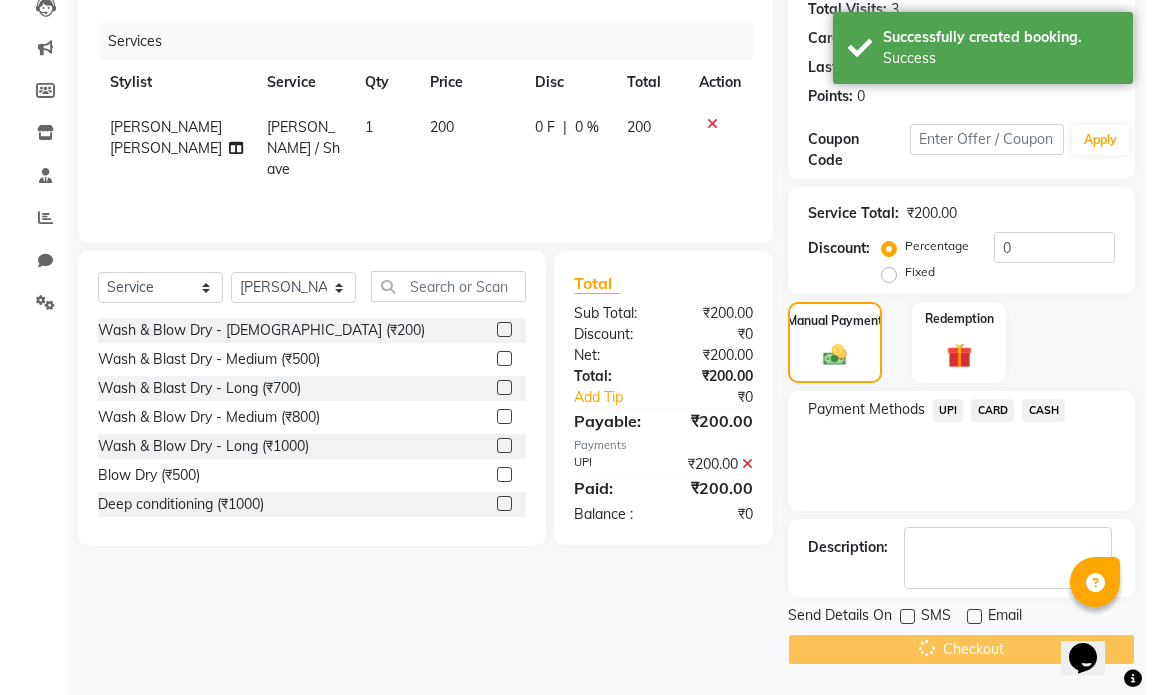 scroll, scrollTop: 0, scrollLeft: 0, axis: both 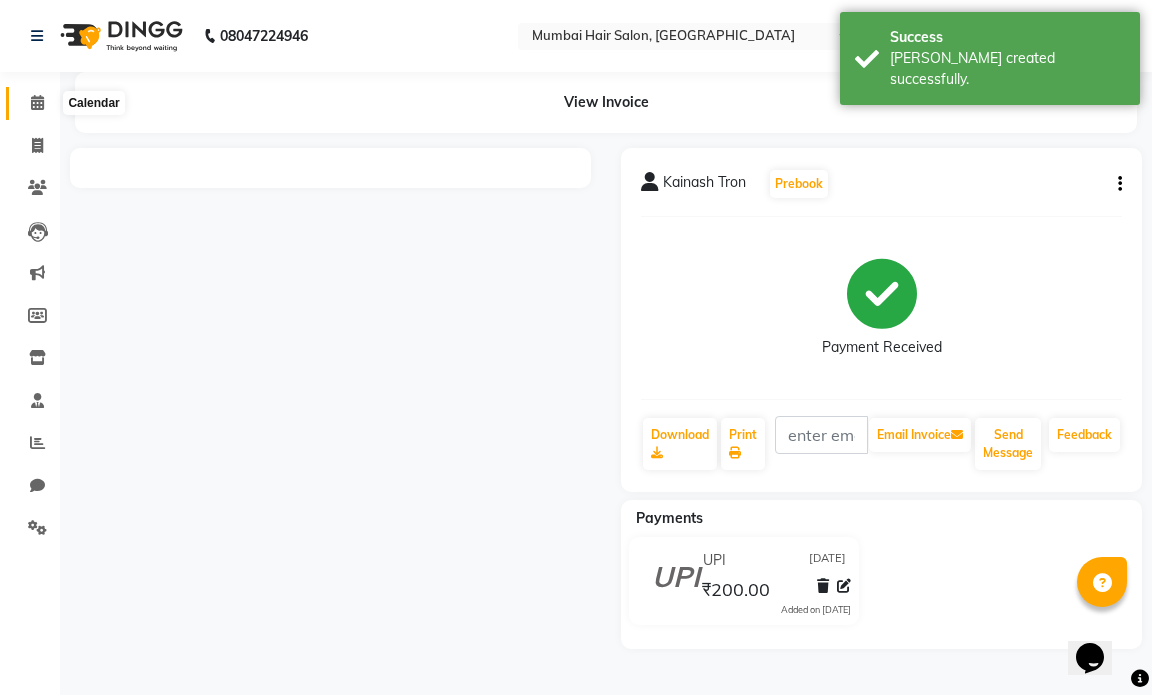 drag, startPoint x: 45, startPoint y: 104, endPoint x: 59, endPoint y: 111, distance: 15.652476 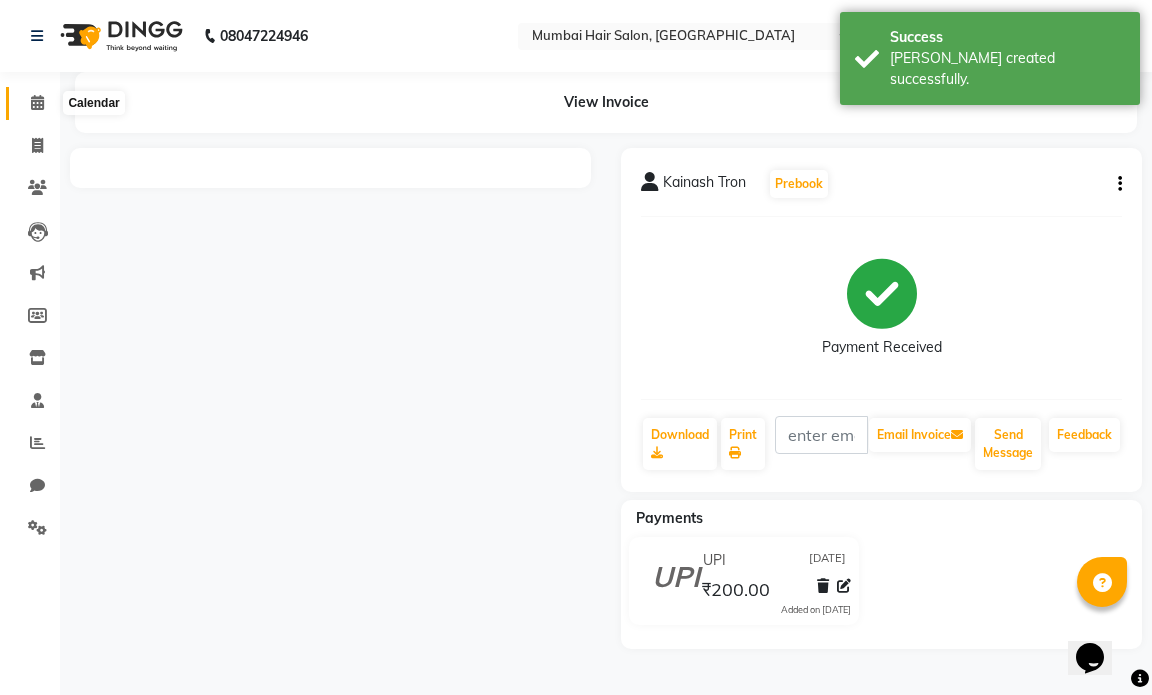 click 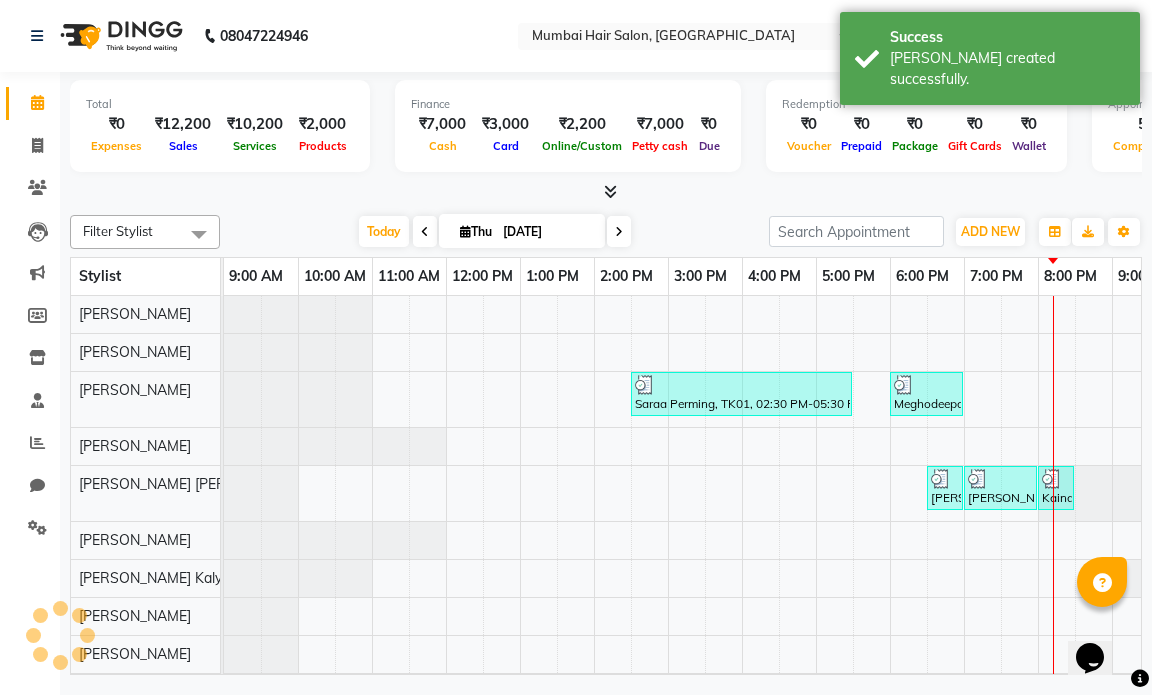 scroll, scrollTop: 0, scrollLeft: 0, axis: both 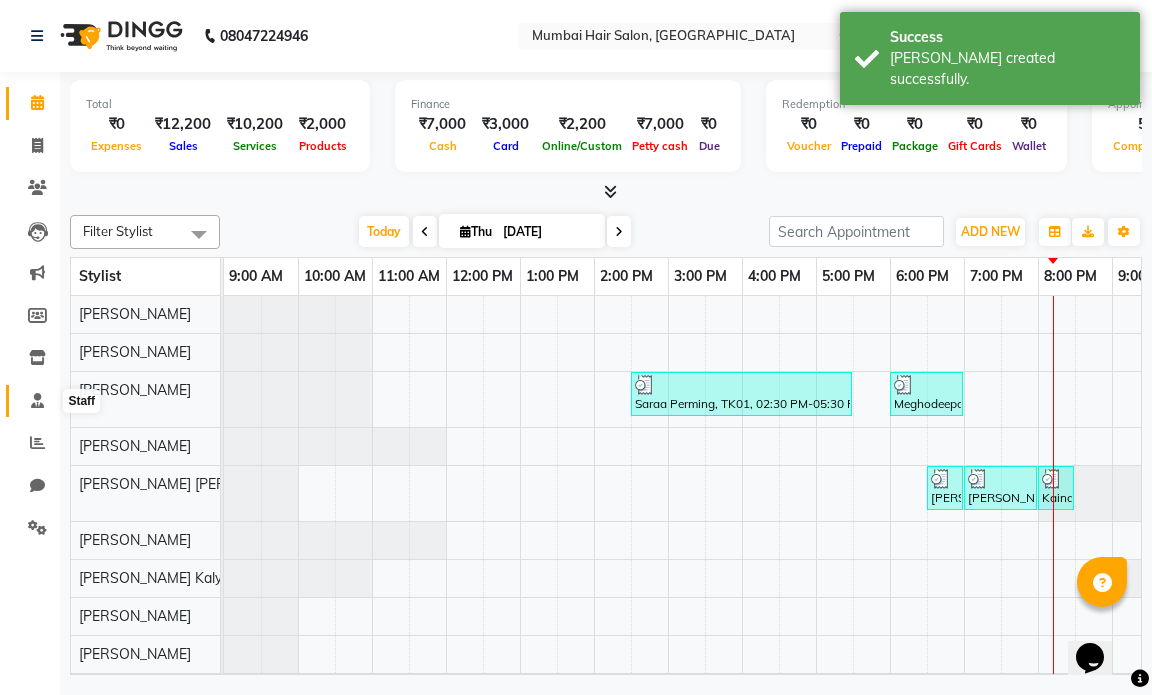 click 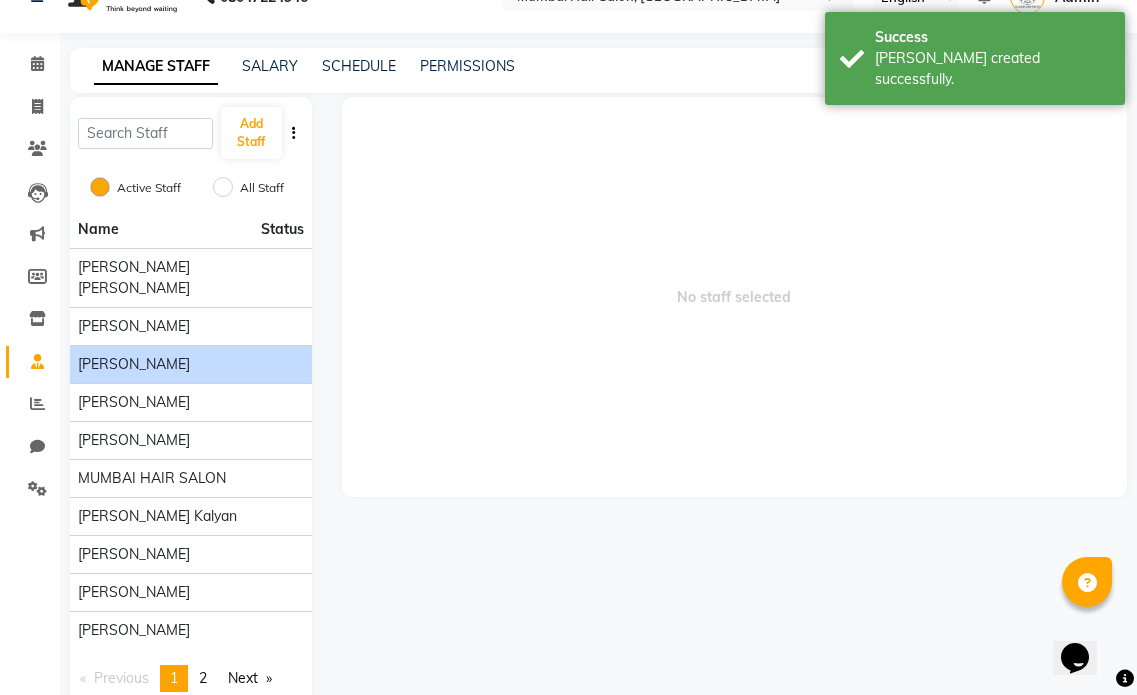 scroll, scrollTop: 61, scrollLeft: 0, axis: vertical 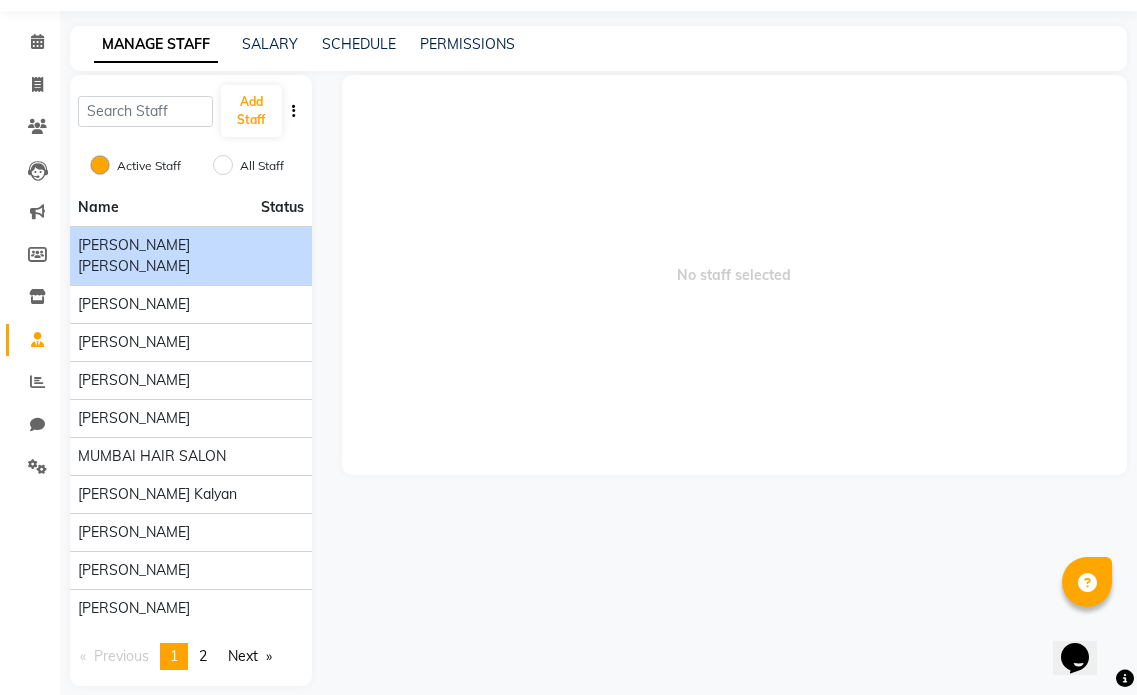 click on "[PERSON_NAME] [PERSON_NAME]" 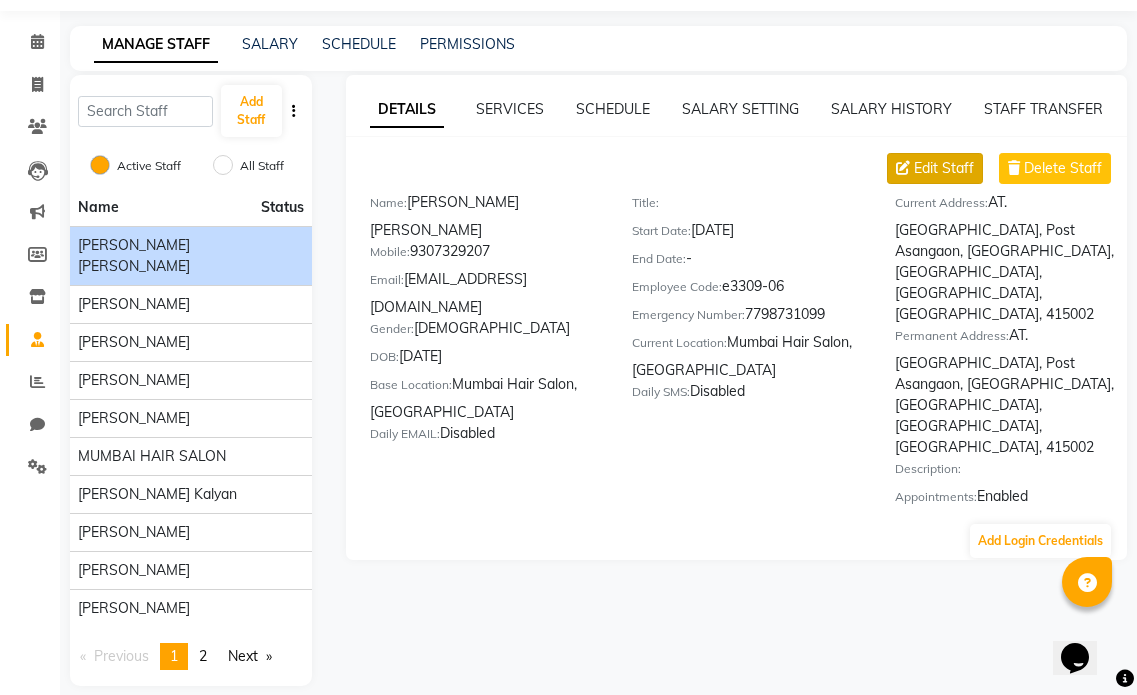 click on "Edit Staff" 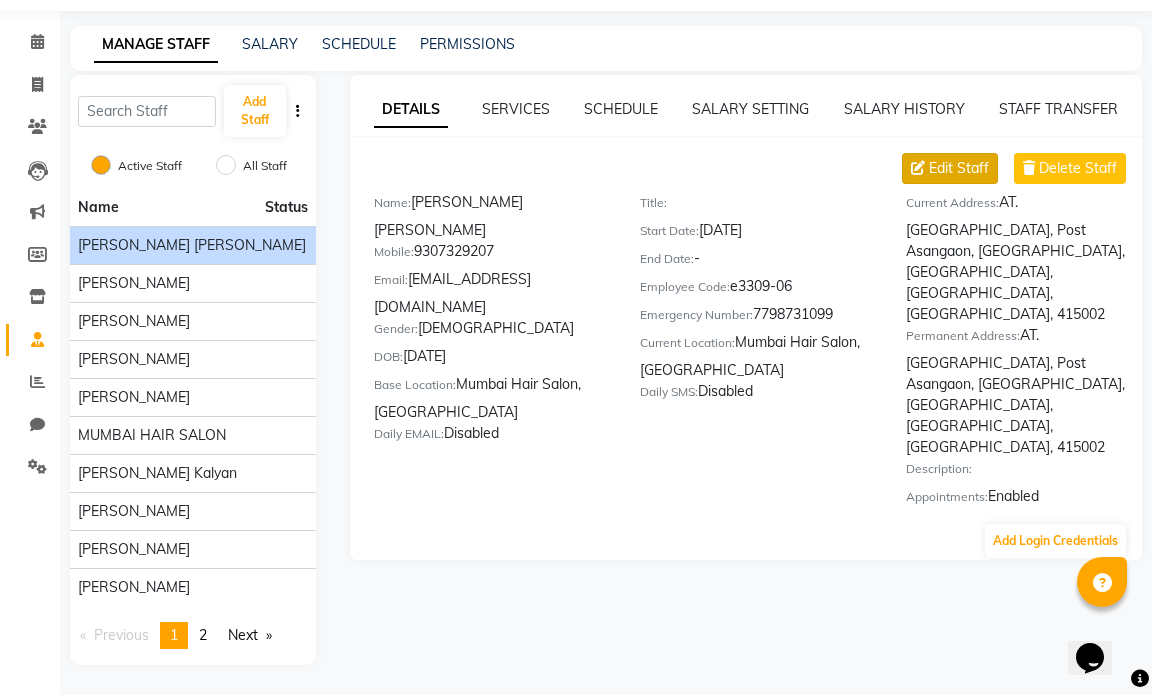 select on "[DEMOGRAPHIC_DATA]" 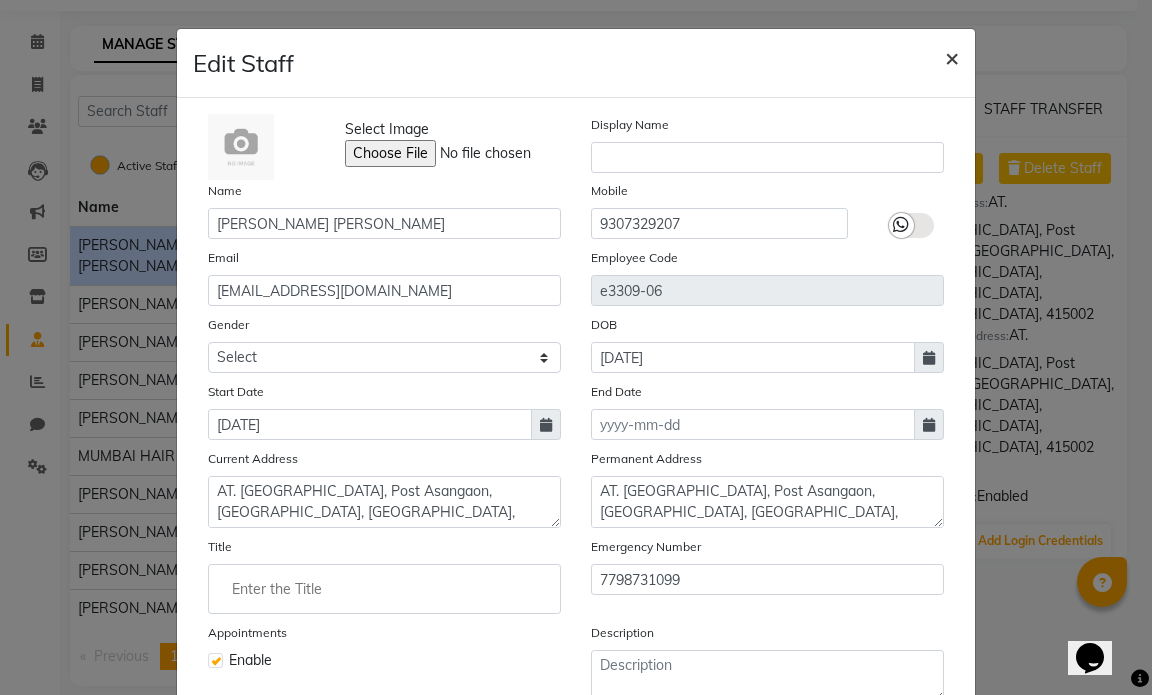 click on "×" 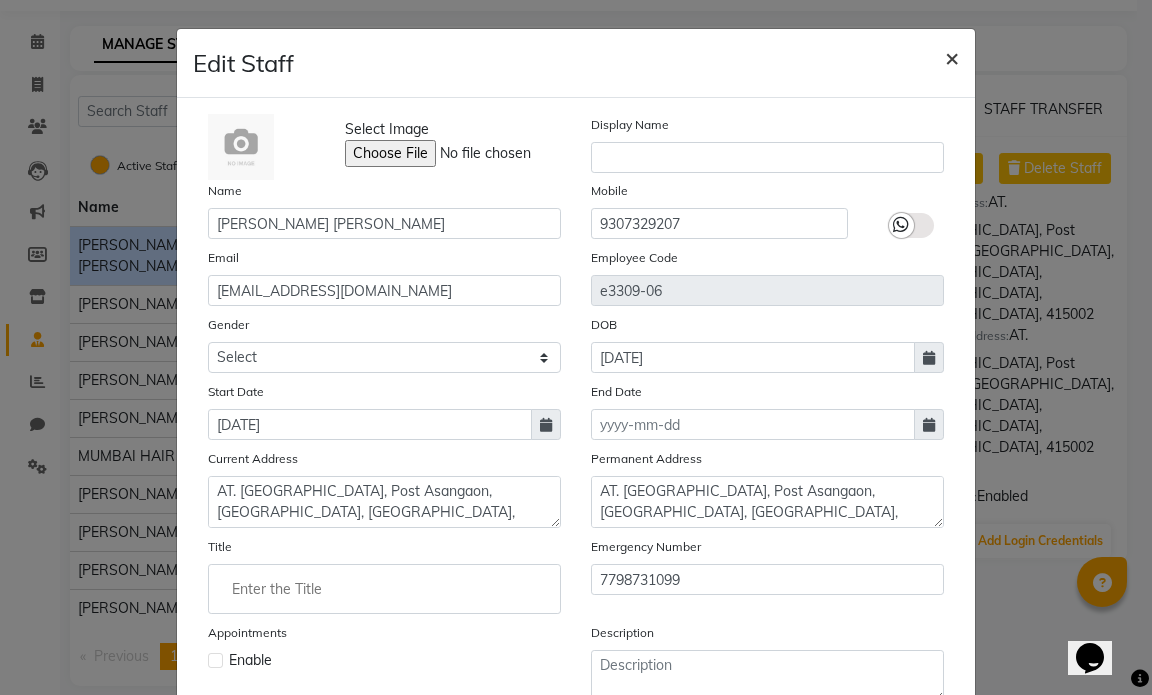 type 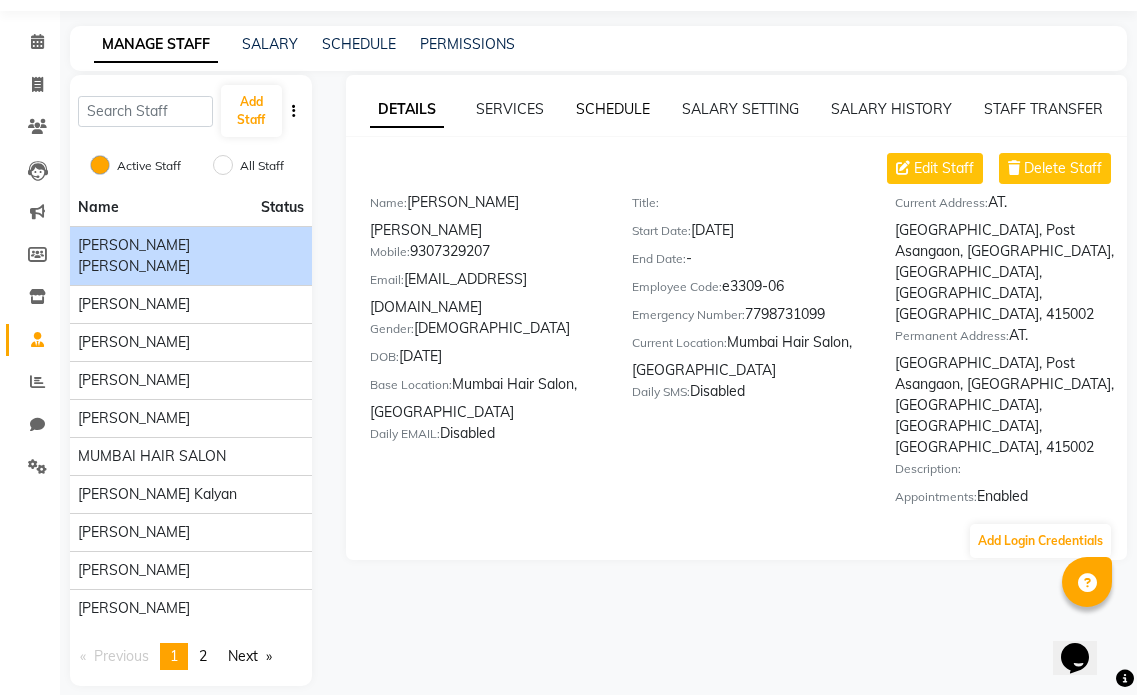 click on "SCHEDULE" 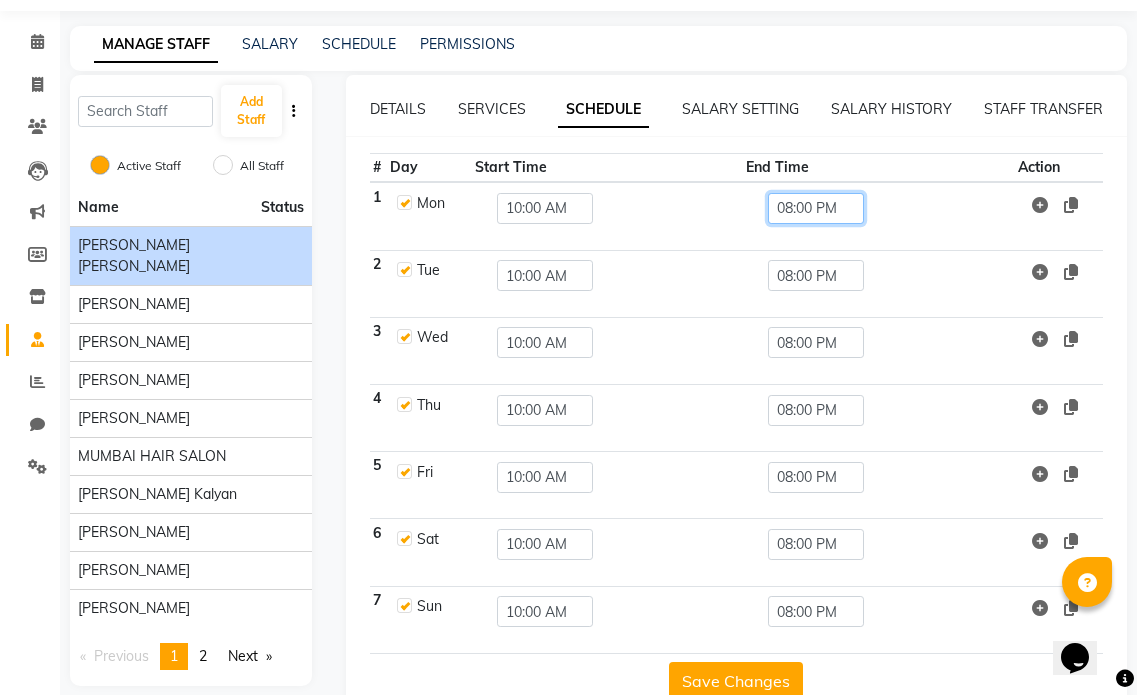click on "08:00 PM" 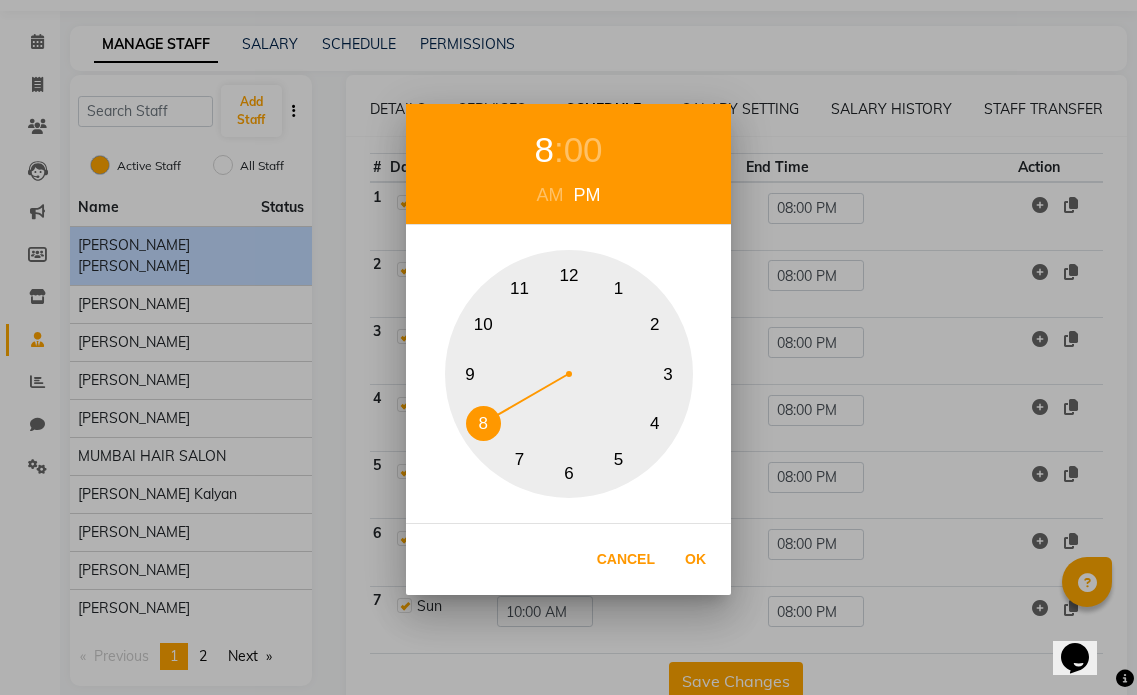 click on "9" at bounding box center (470, 374) 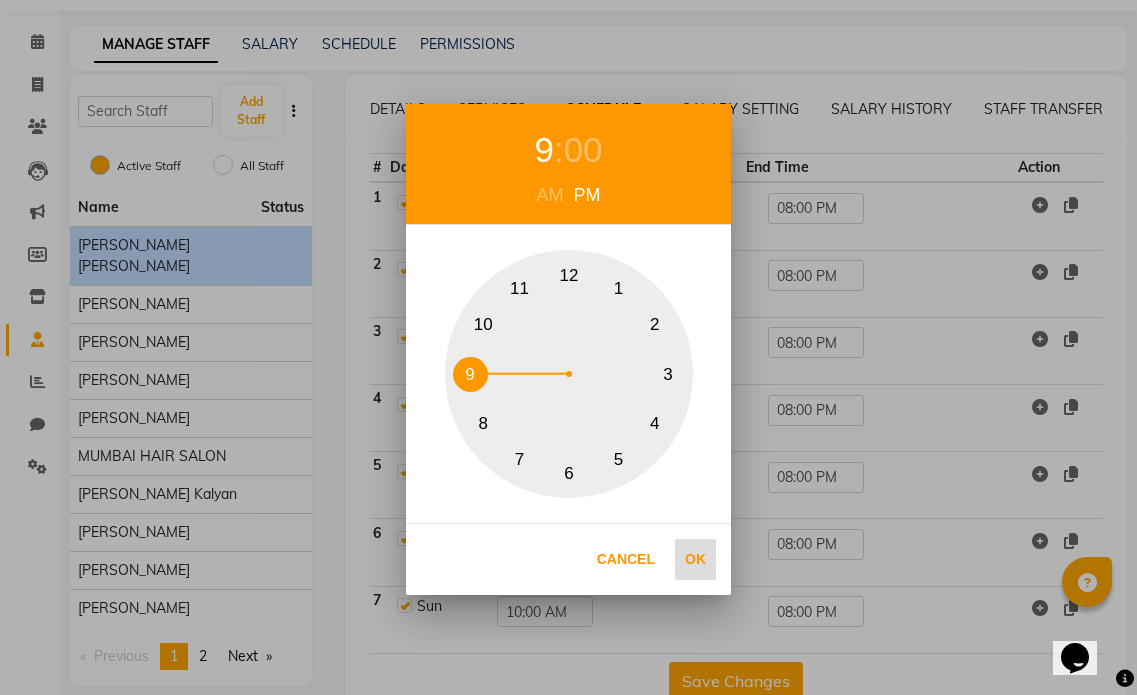 click on "Ok" at bounding box center [695, 559] 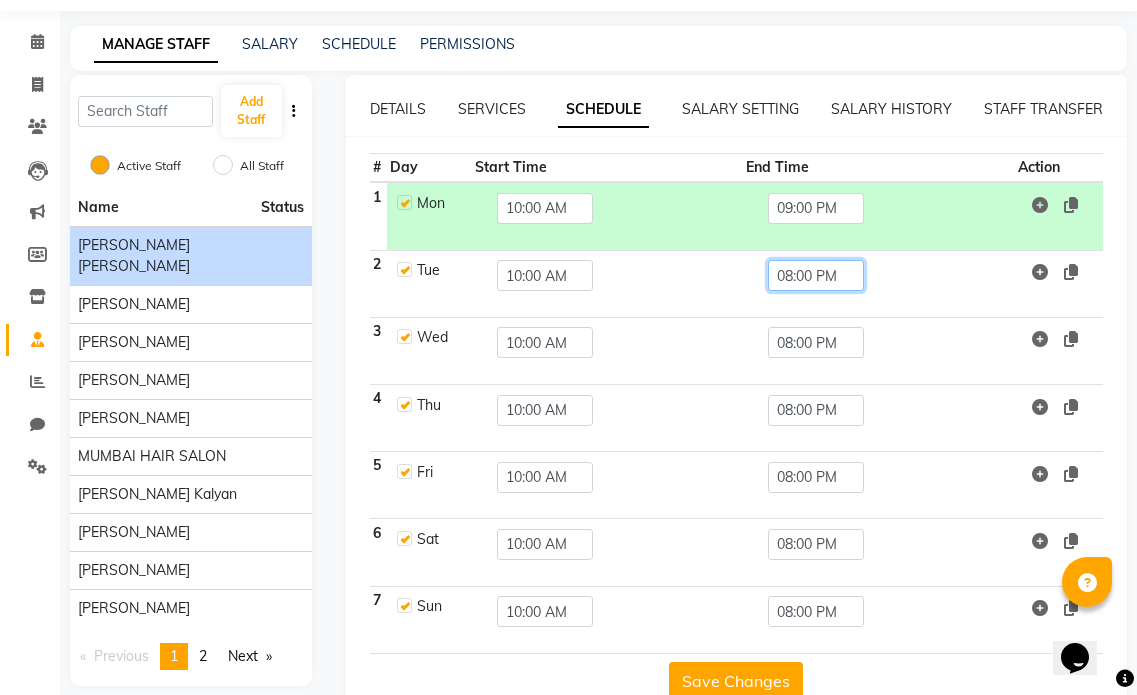 click on "08:00 PM" 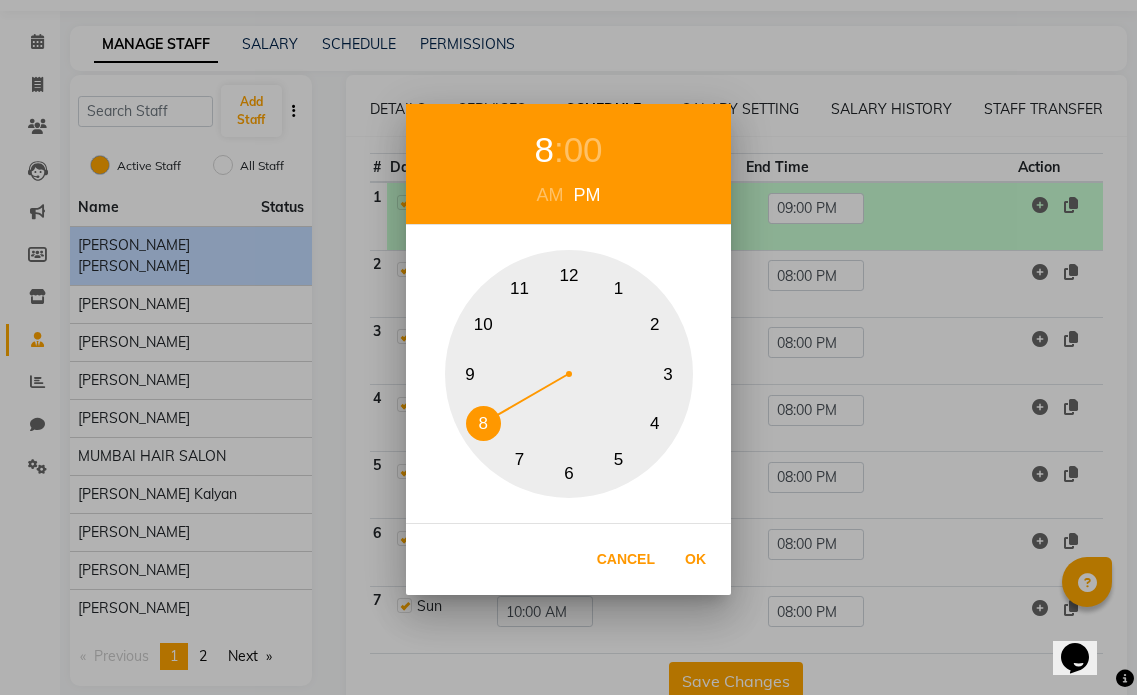click on "9" at bounding box center (470, 374) 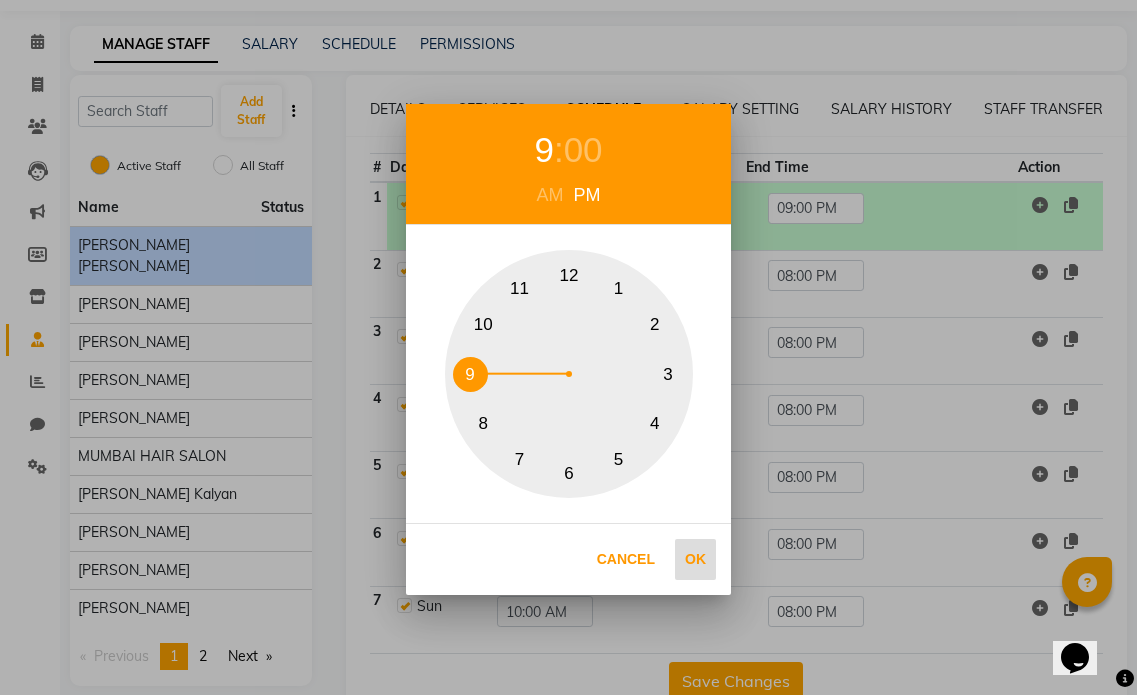 click on "Ok" at bounding box center [695, 559] 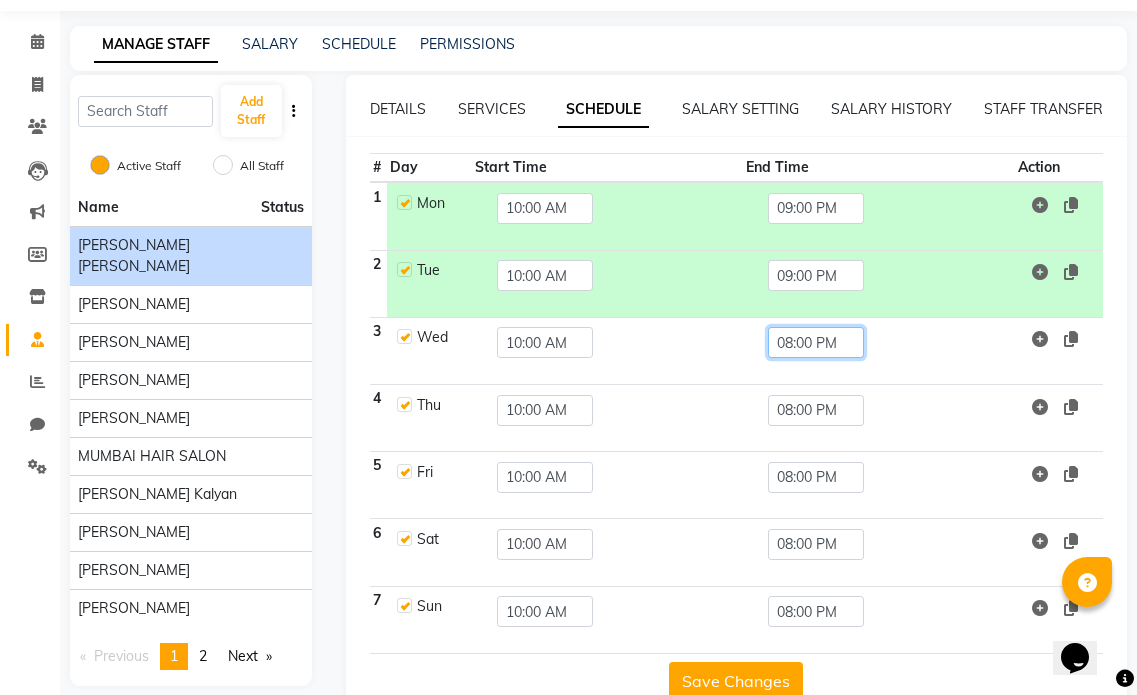 click on "08:00 PM" 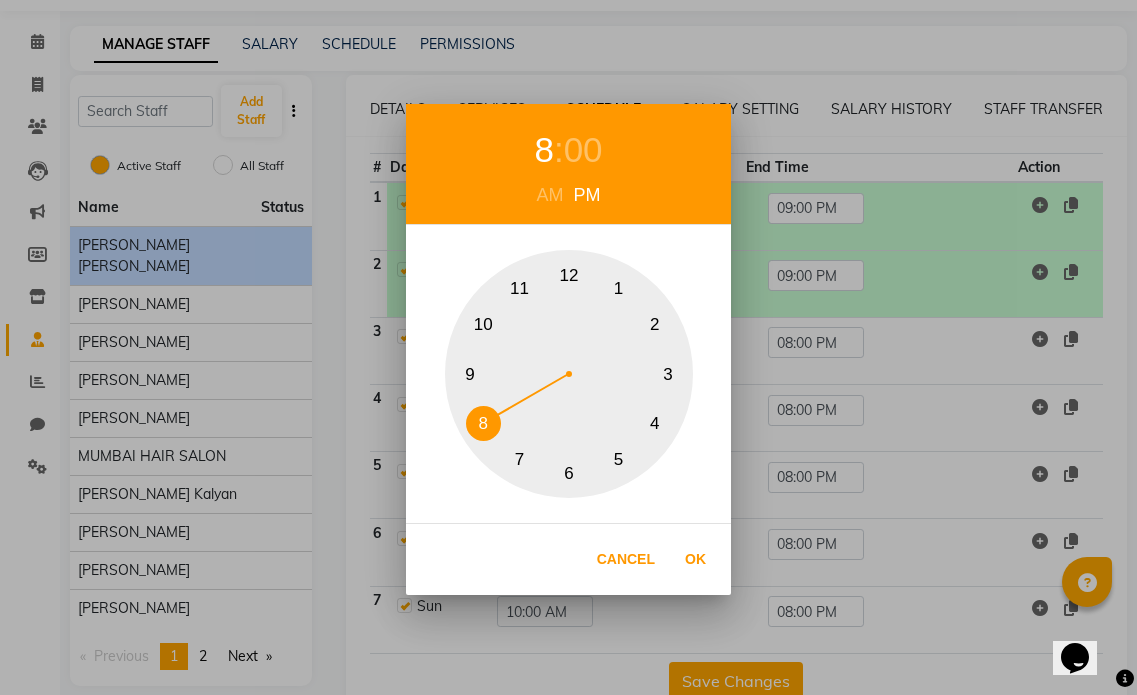 click on "9" at bounding box center (470, 374) 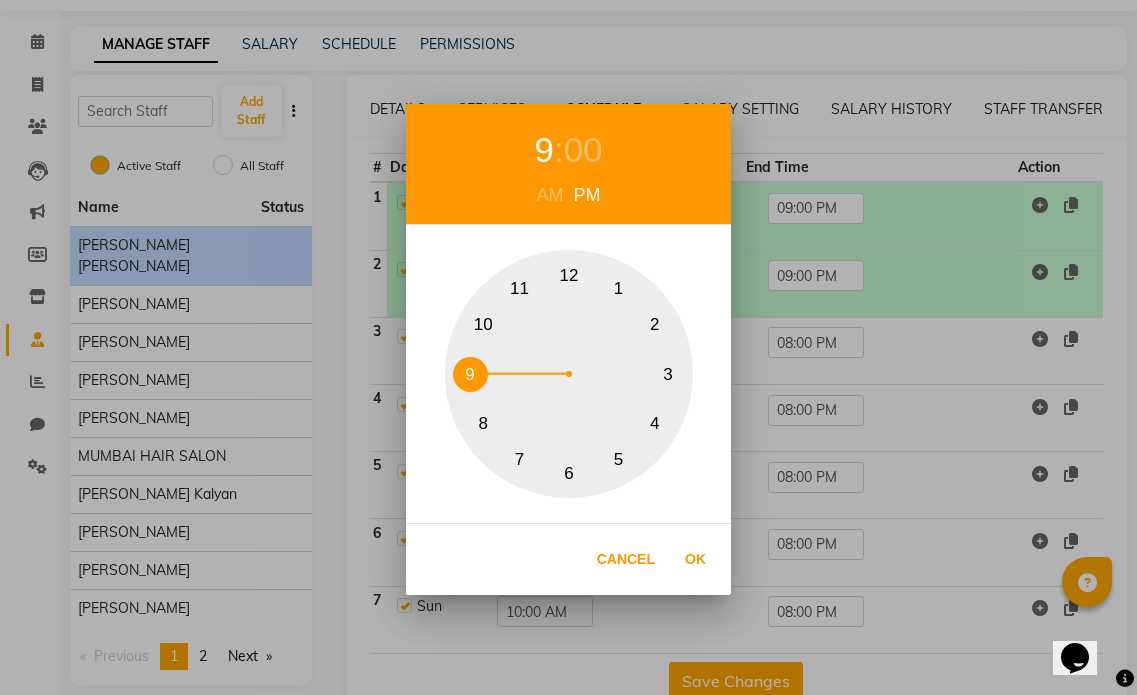 drag, startPoint x: 683, startPoint y: 555, endPoint x: 710, endPoint y: 537, distance: 32.449963 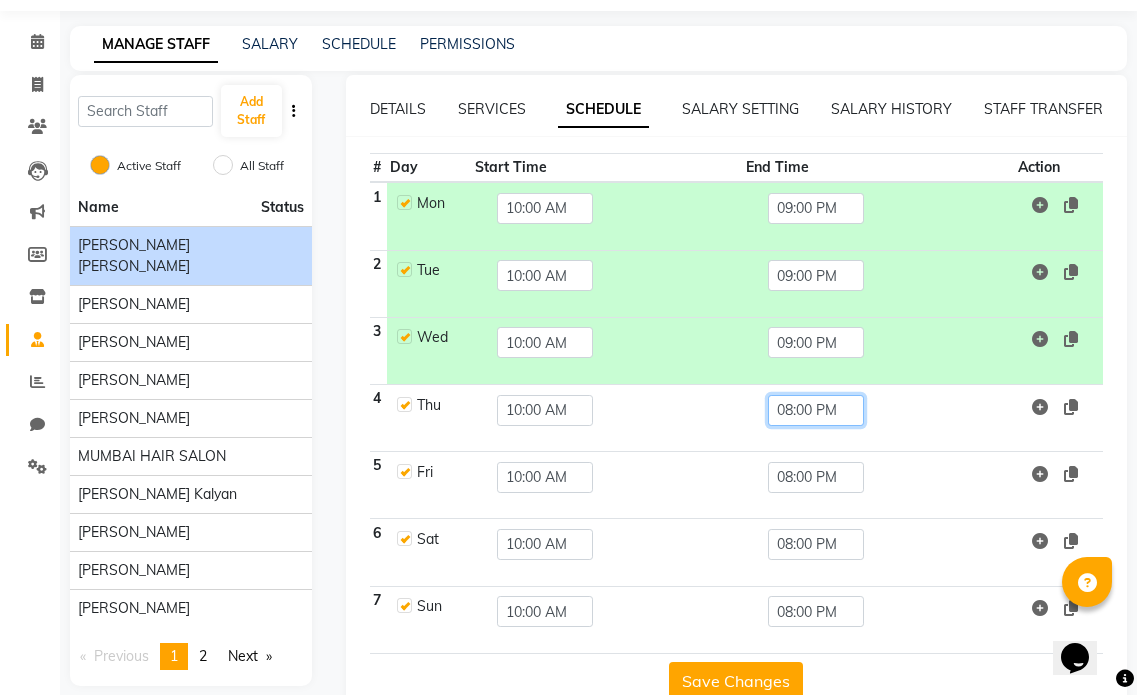 click on "08:00 PM" 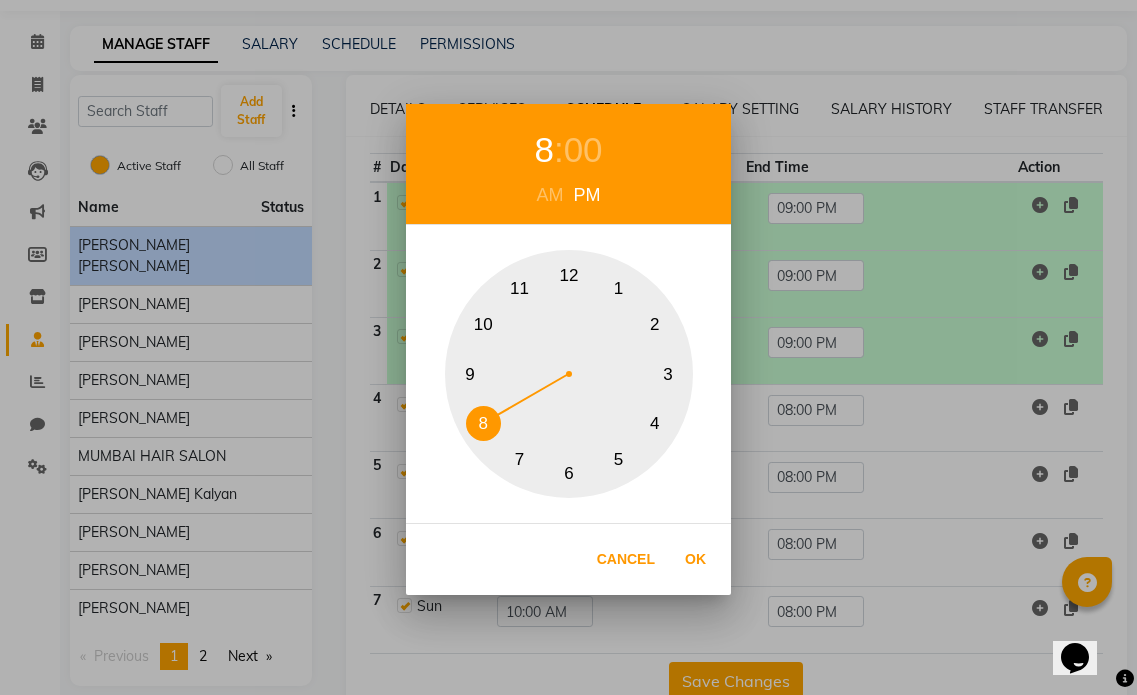 click on "9" at bounding box center (470, 374) 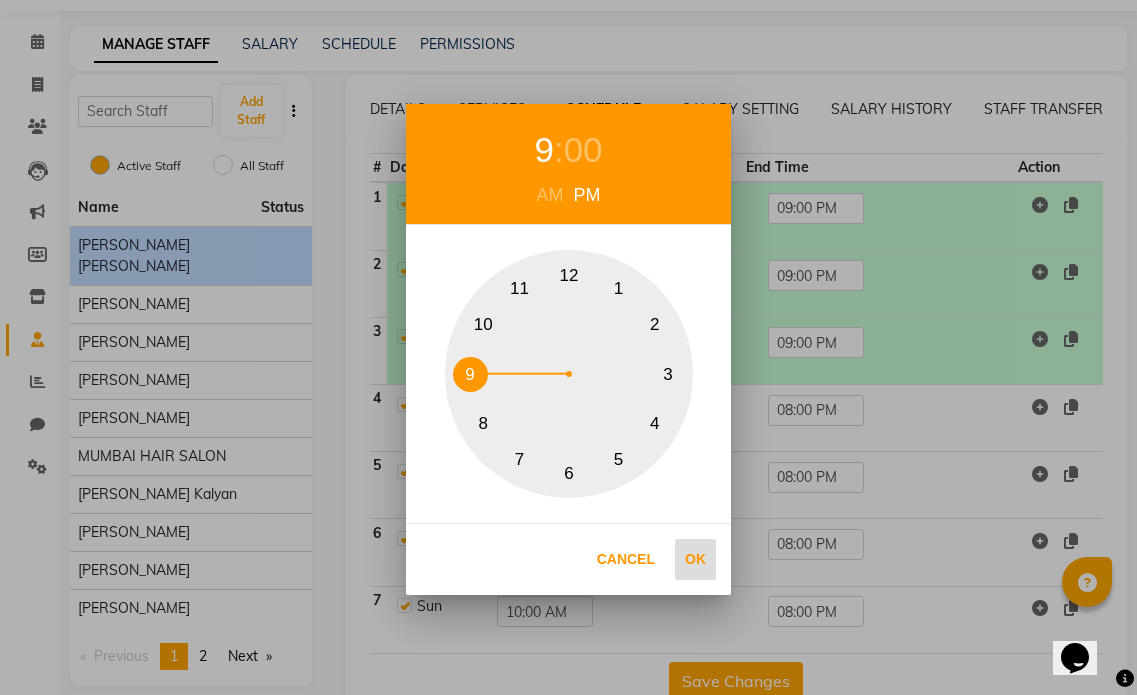 click on "Ok" at bounding box center (695, 559) 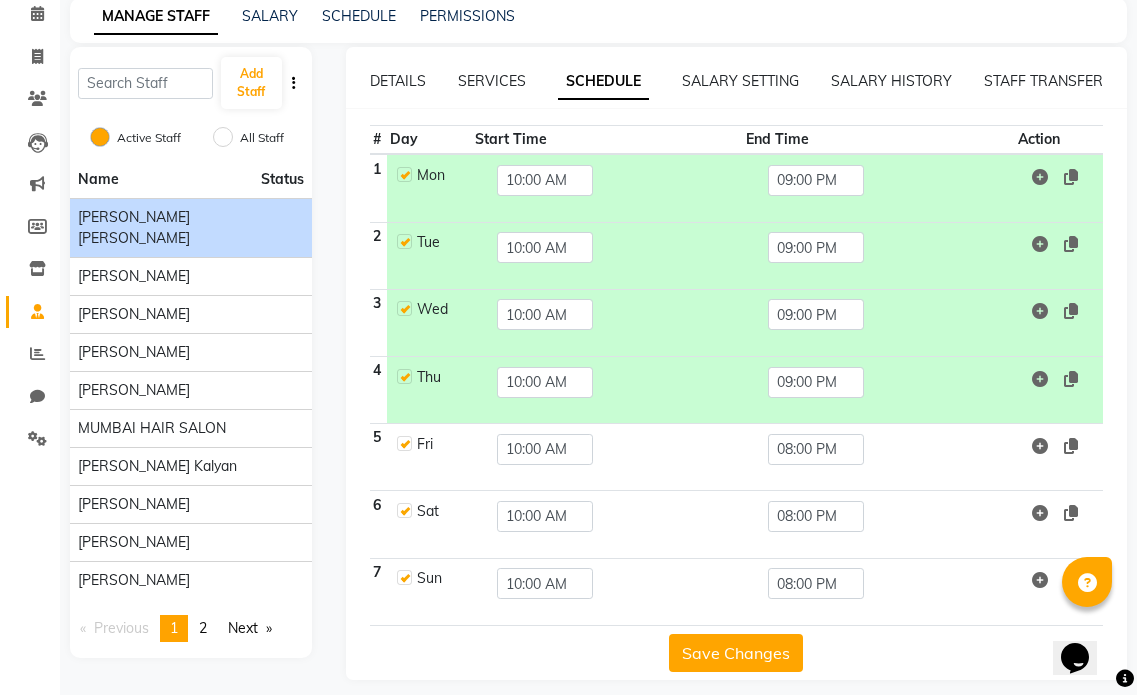 scroll, scrollTop: 104, scrollLeft: 0, axis: vertical 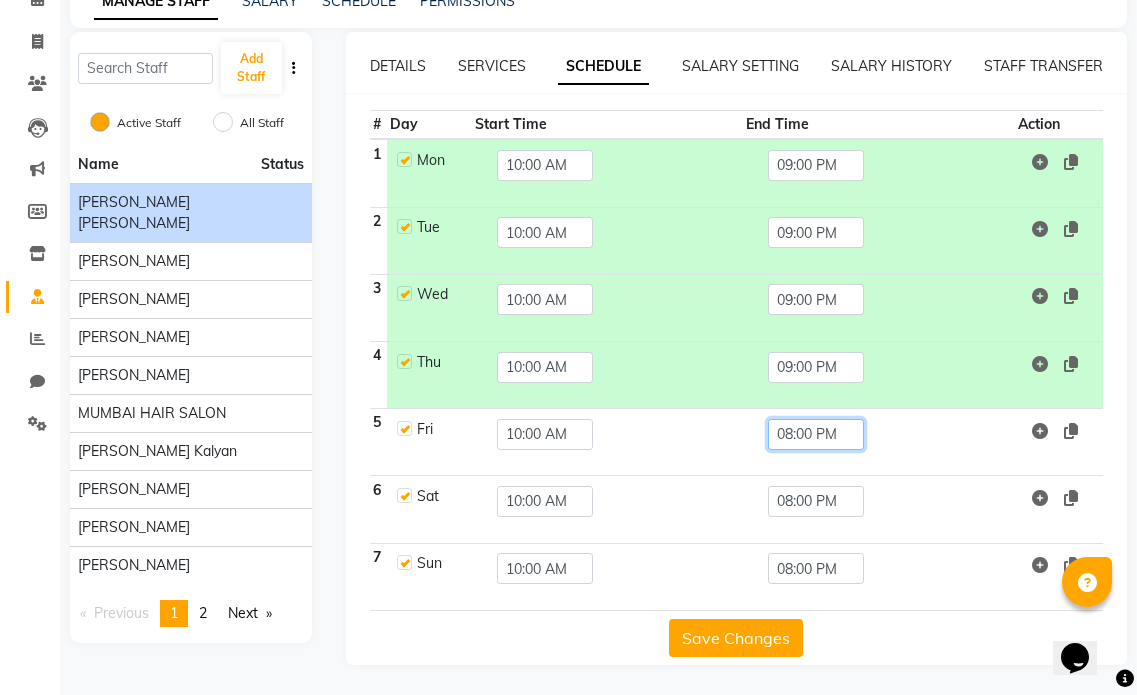 click on "08:00 PM" 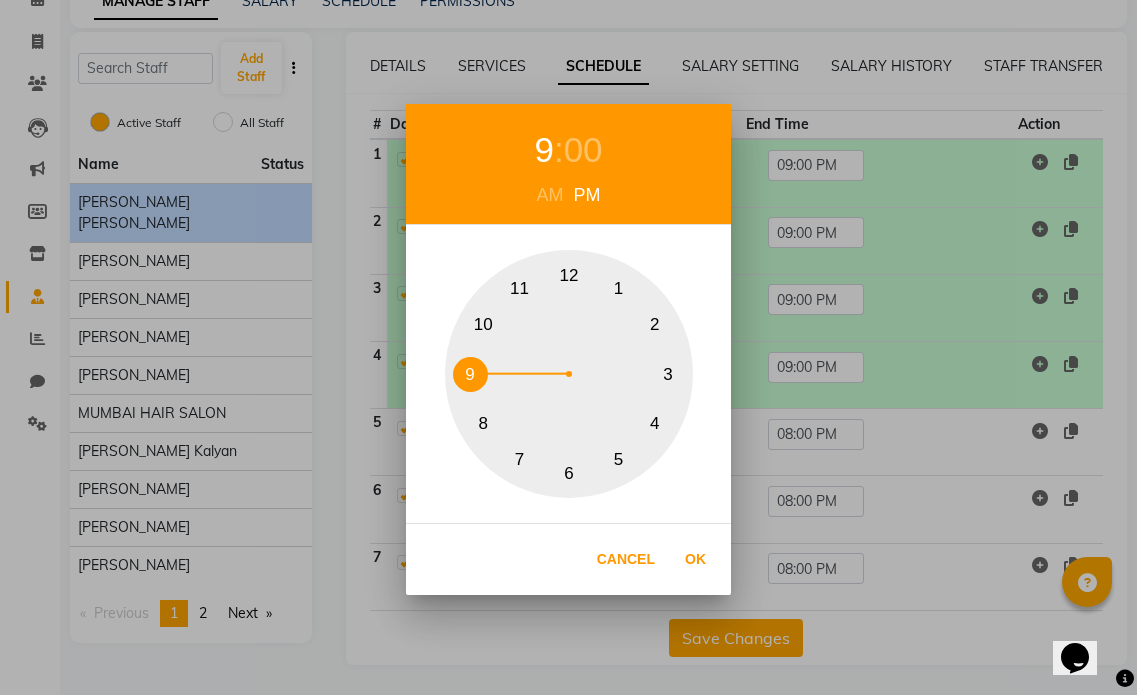 click on "9" at bounding box center [470, 374] 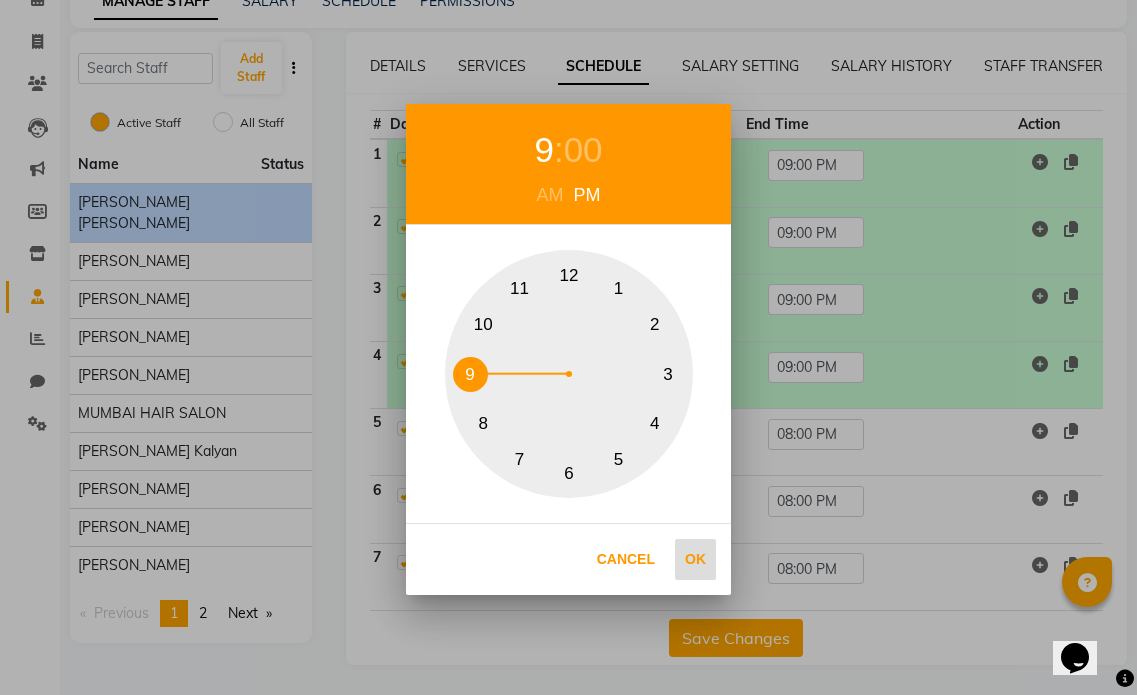 click on "Ok" at bounding box center (695, 559) 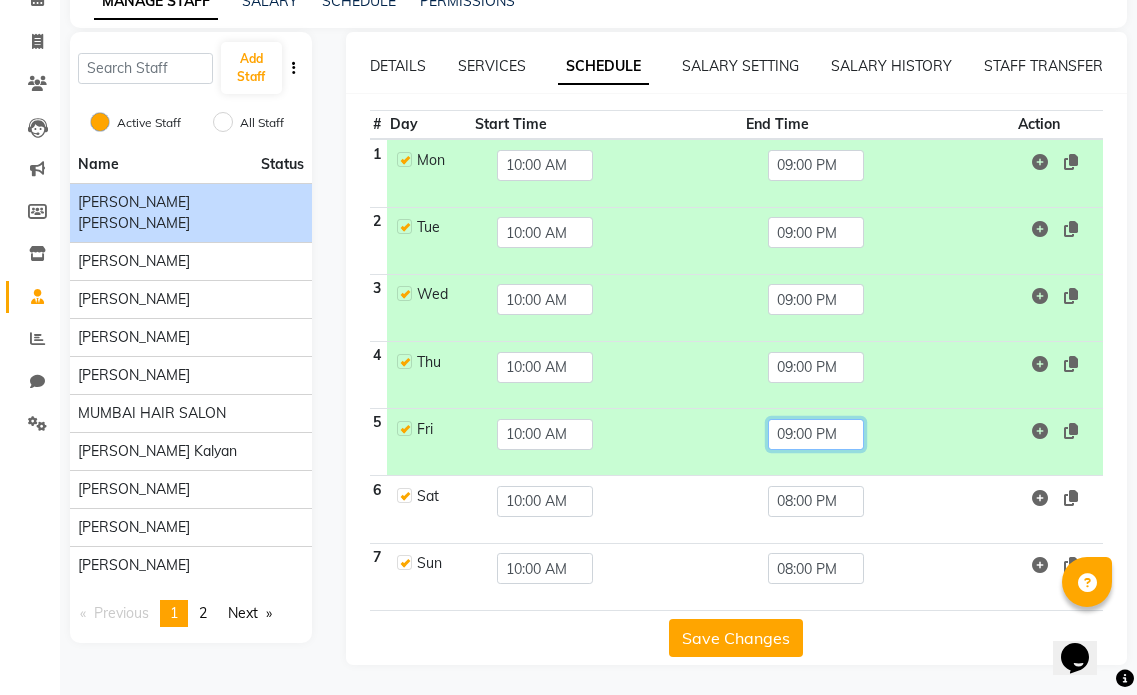 click on "09:00 PM" 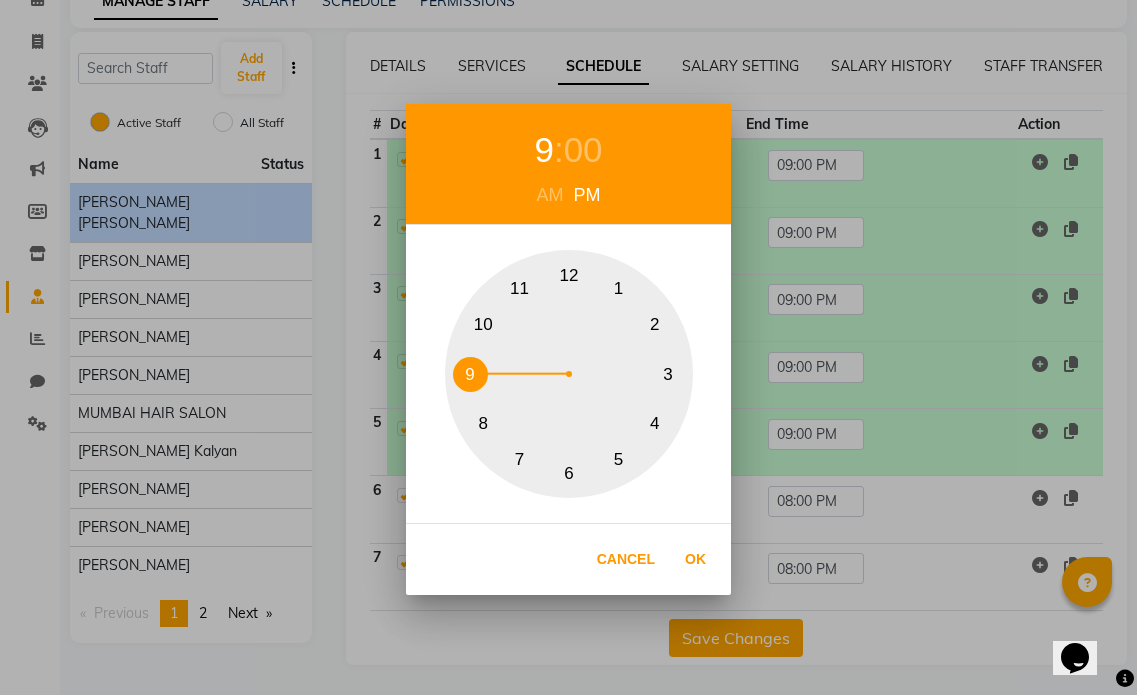 click on "9 : 00 AM PM  1   2   3   4   5   6   7   8   9   10   11   12  Cancel Ok" at bounding box center (568, 347) 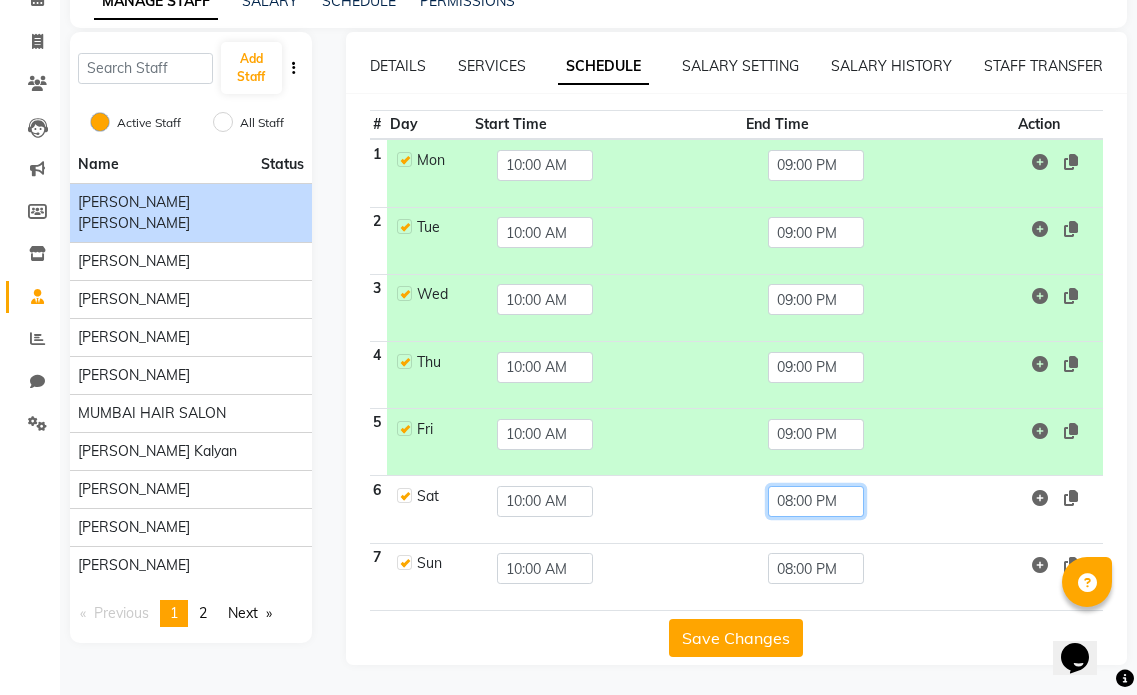 click on "08:00 PM" 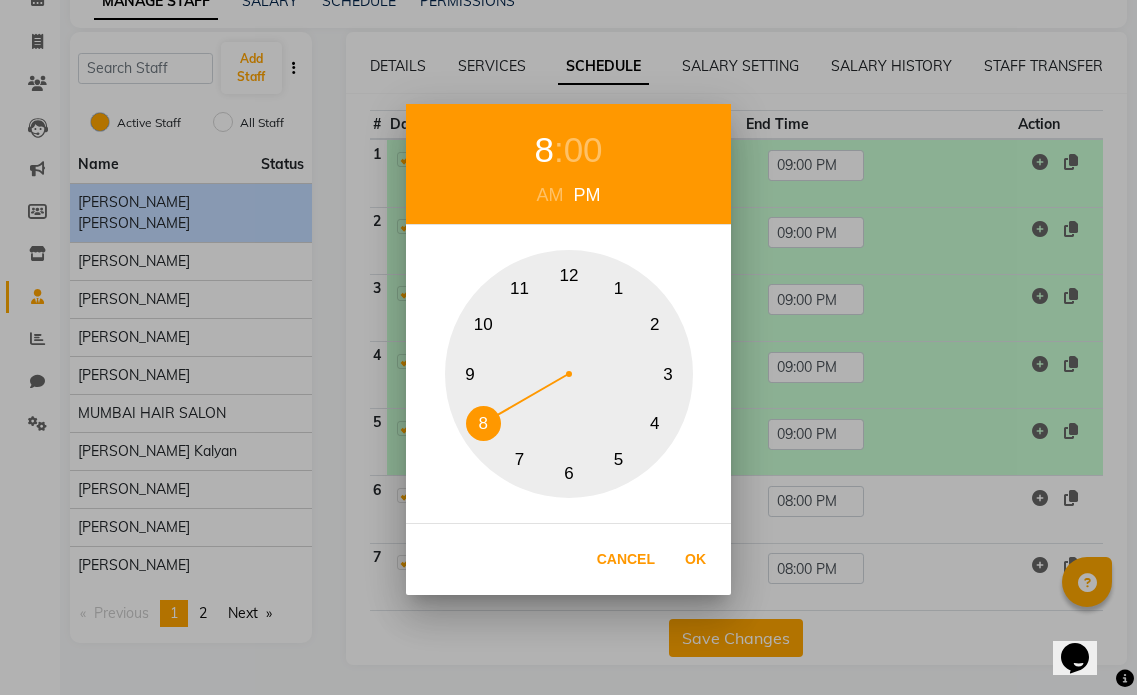 click on "9" at bounding box center [470, 374] 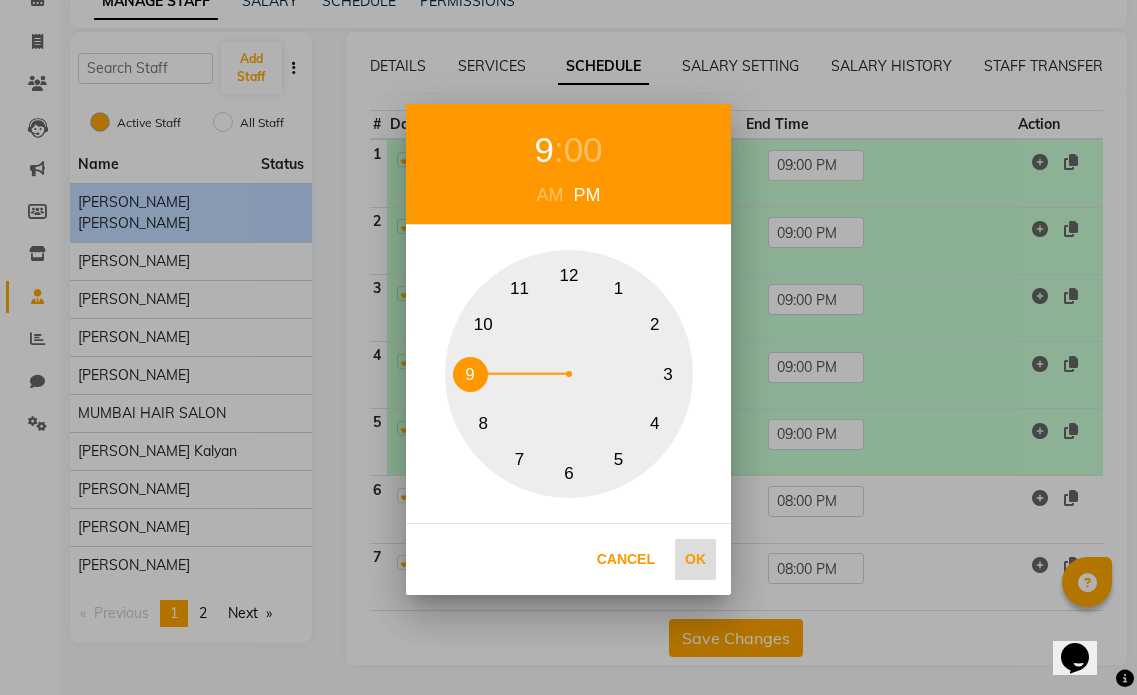 click on "Ok" at bounding box center (695, 559) 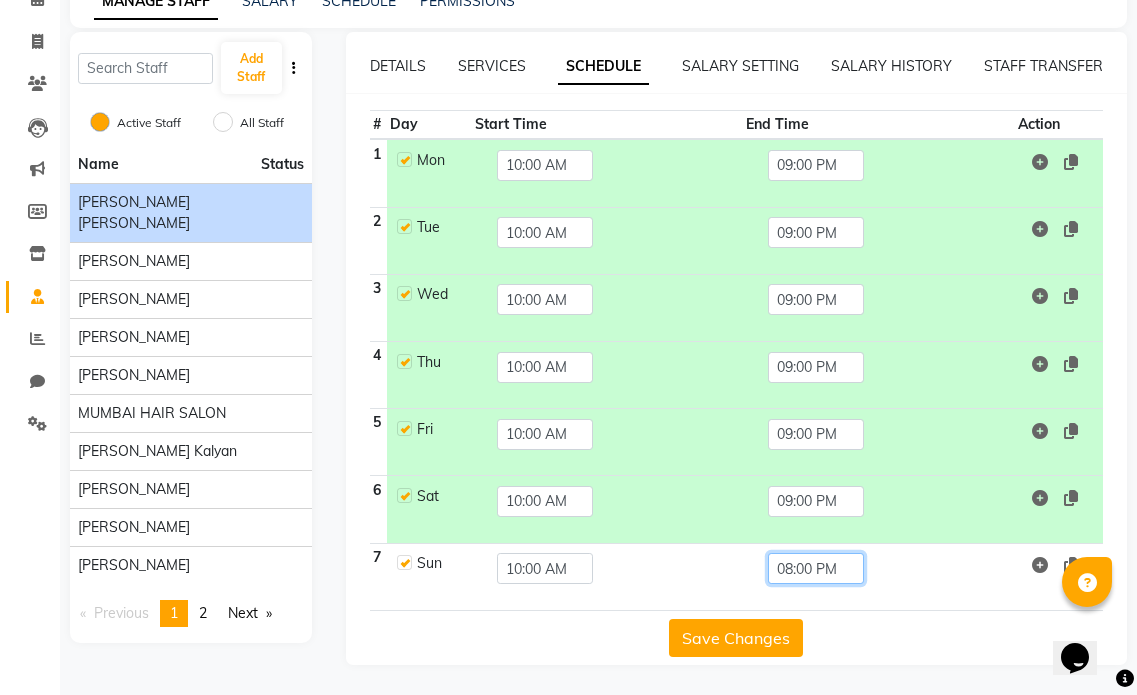 click on "08:00 PM" 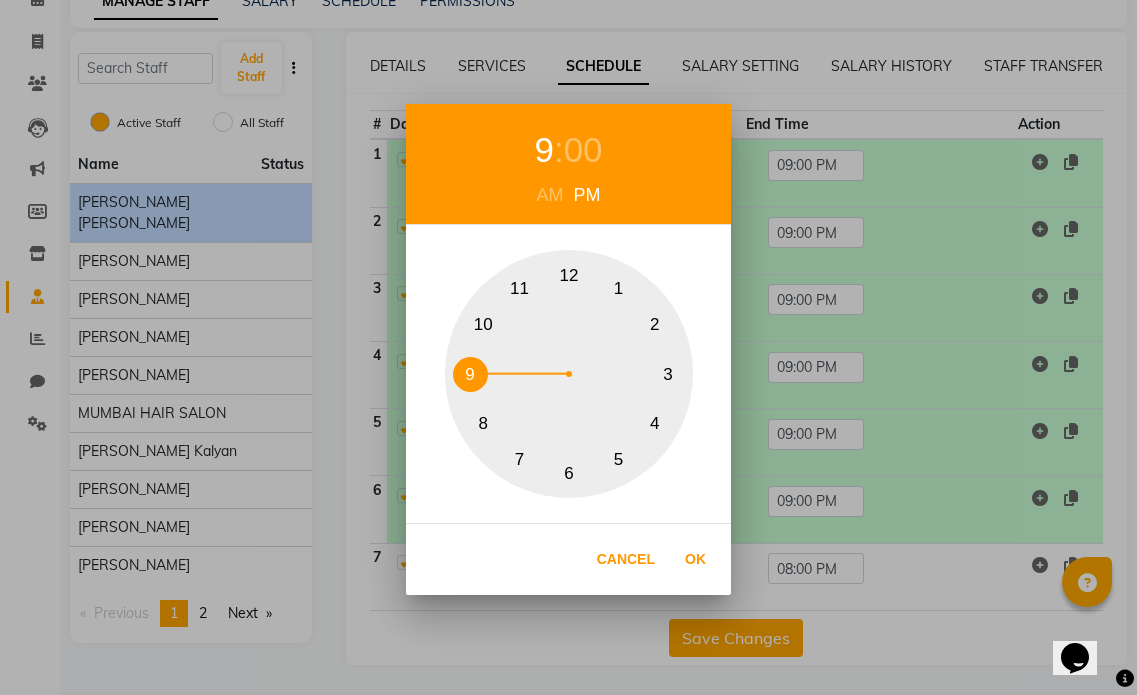 click on "9" at bounding box center (470, 374) 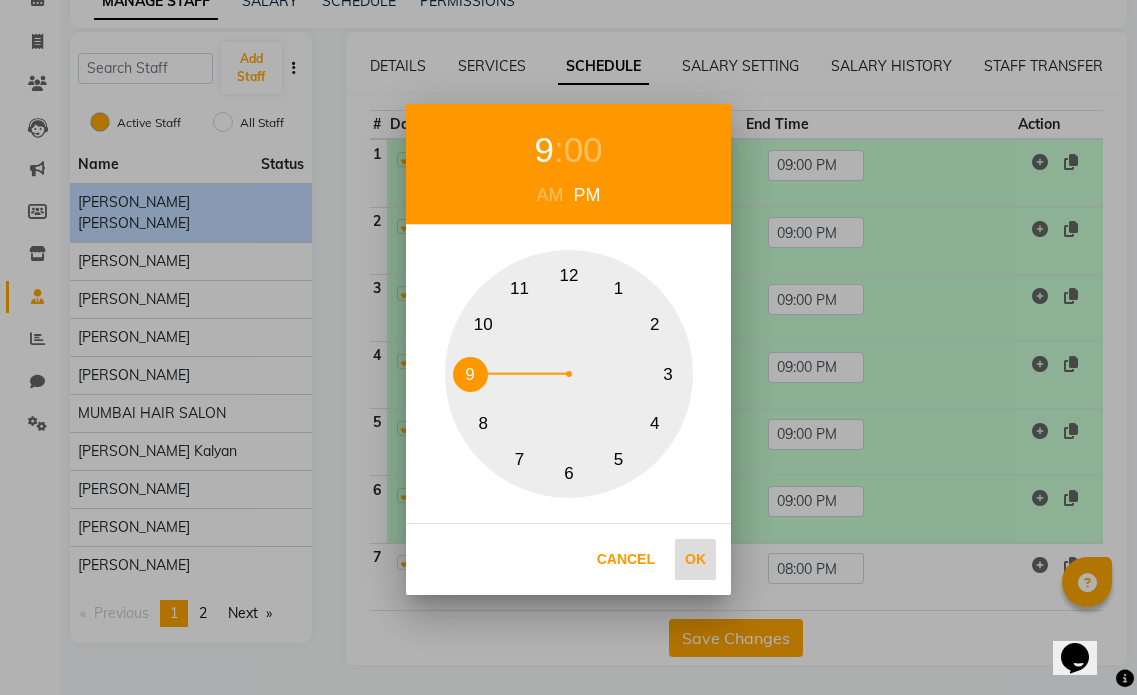 click on "Ok" at bounding box center [695, 559] 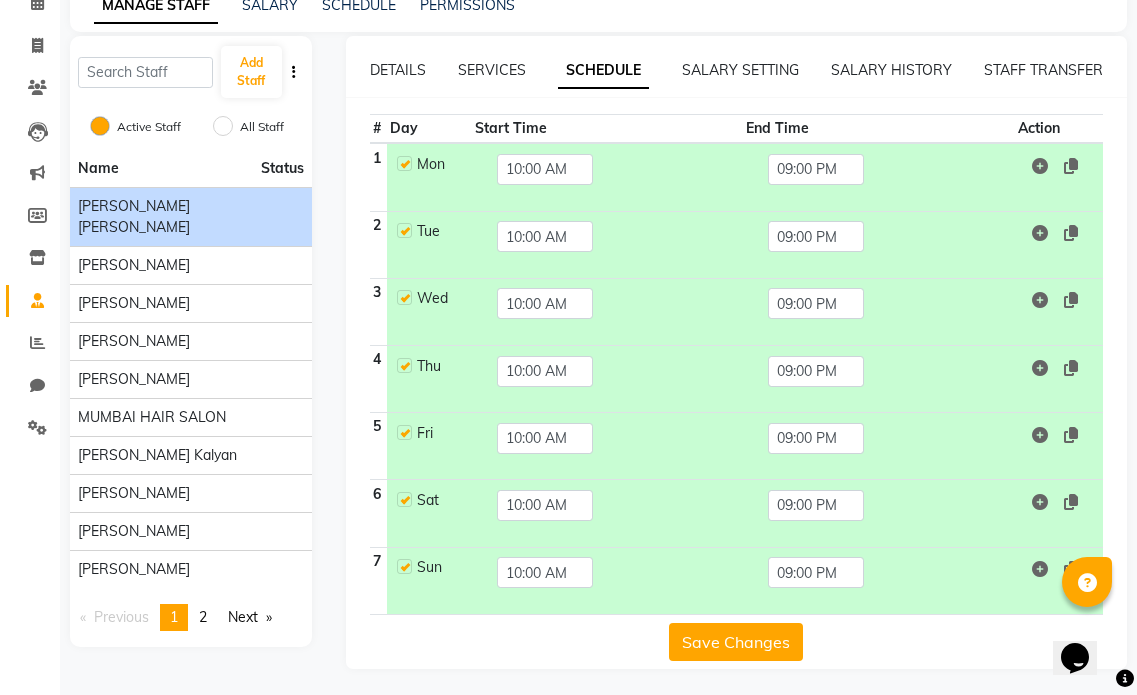 scroll, scrollTop: 104, scrollLeft: 0, axis: vertical 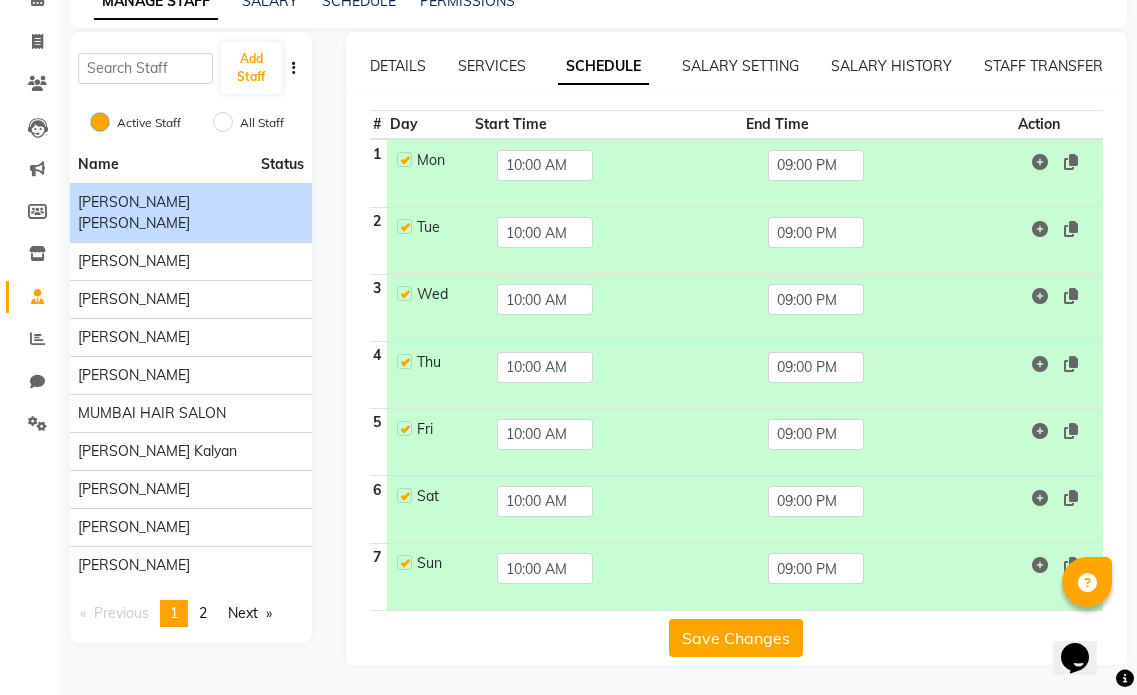 click on "Save Changes" 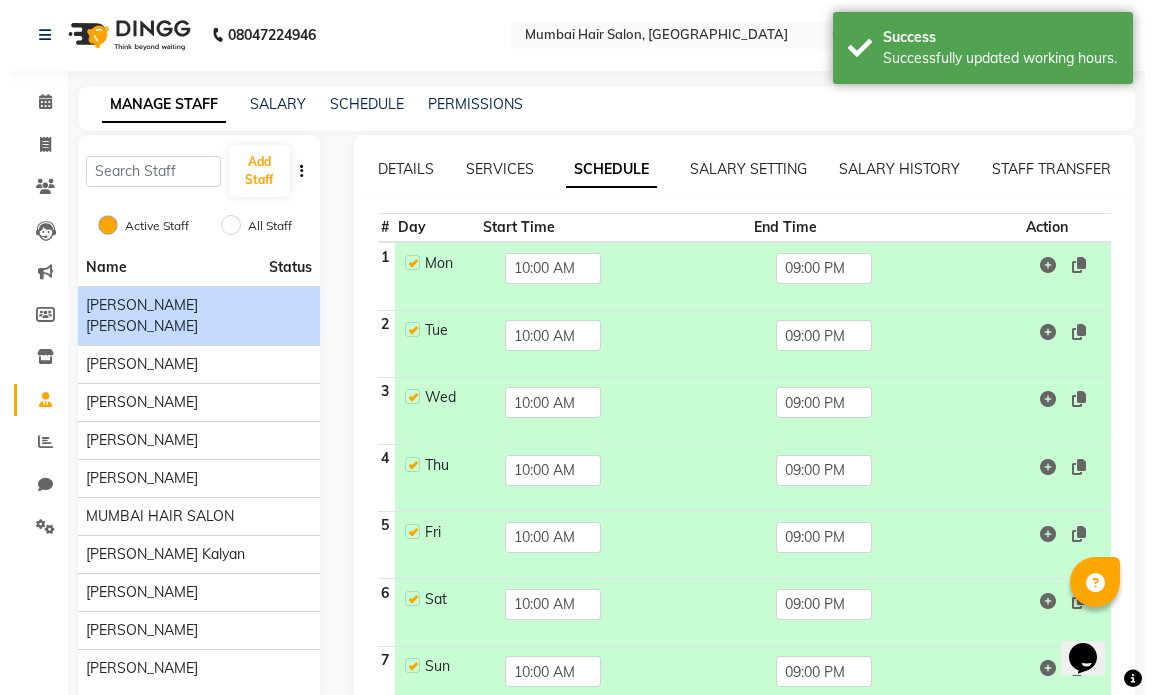 scroll, scrollTop: 0, scrollLeft: 0, axis: both 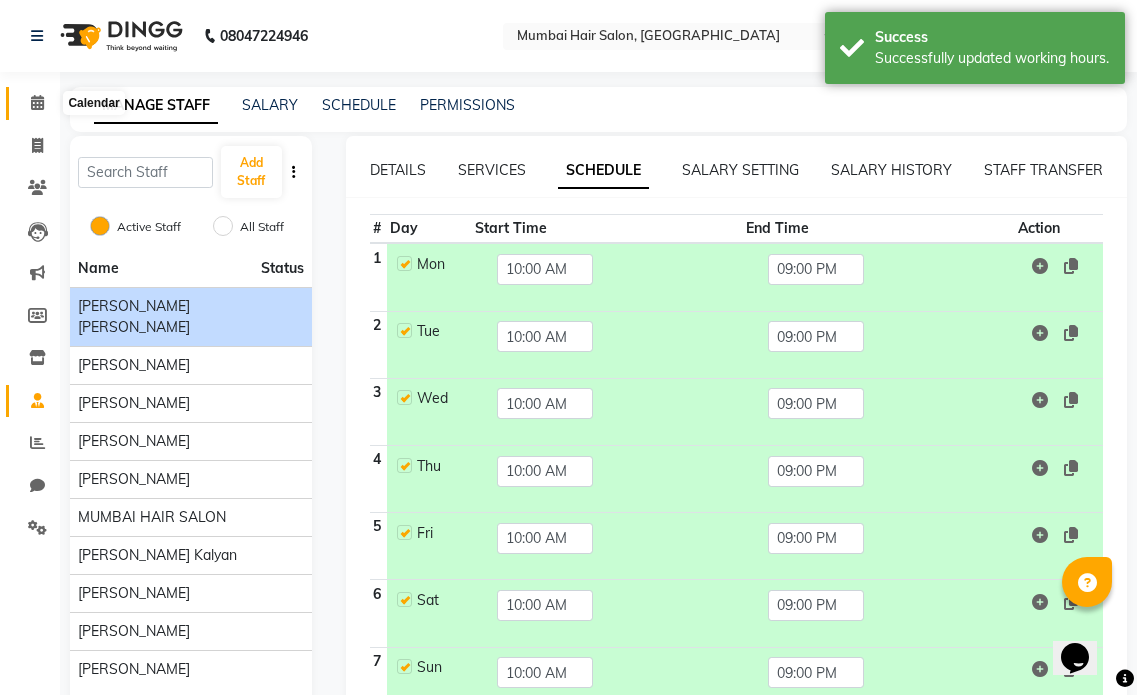 click 